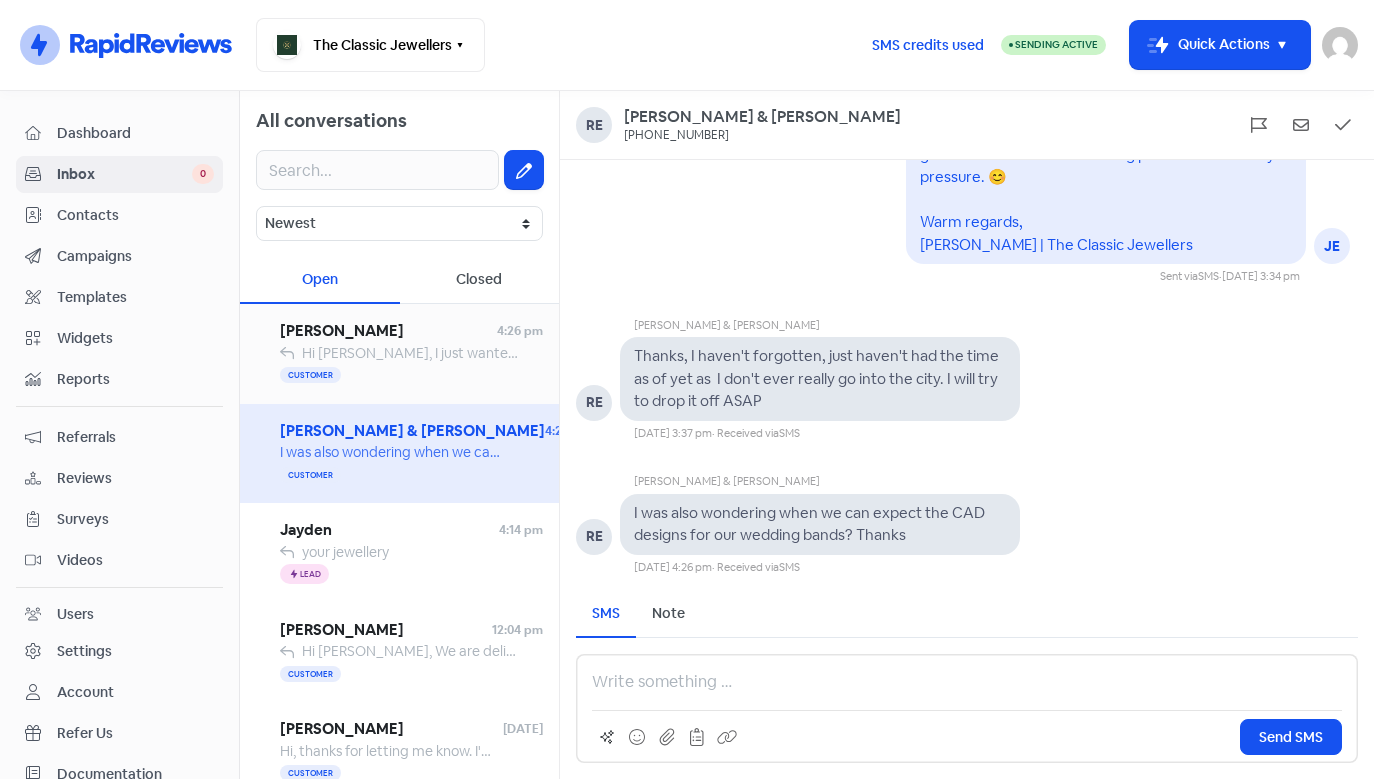 scroll, scrollTop: 0, scrollLeft: 0, axis: both 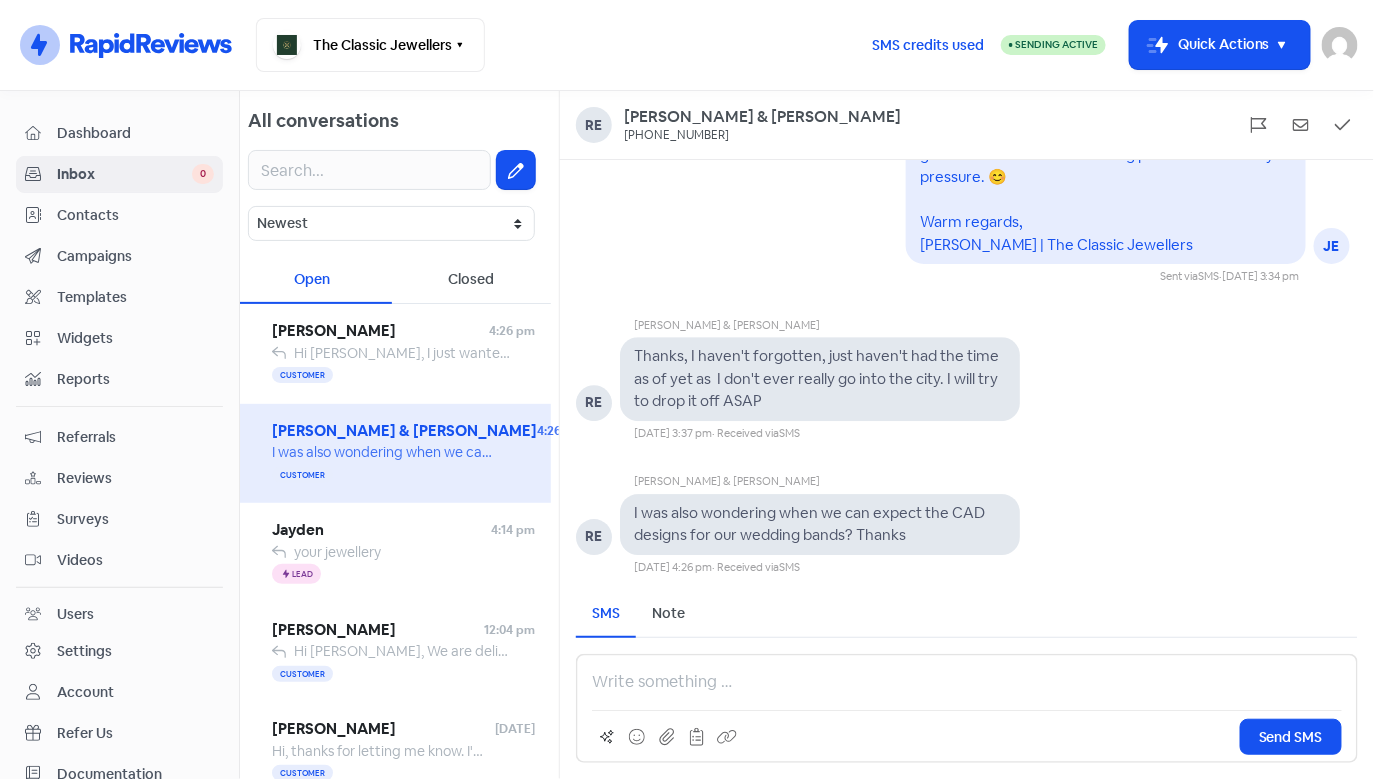 click at bounding box center (967, 682) 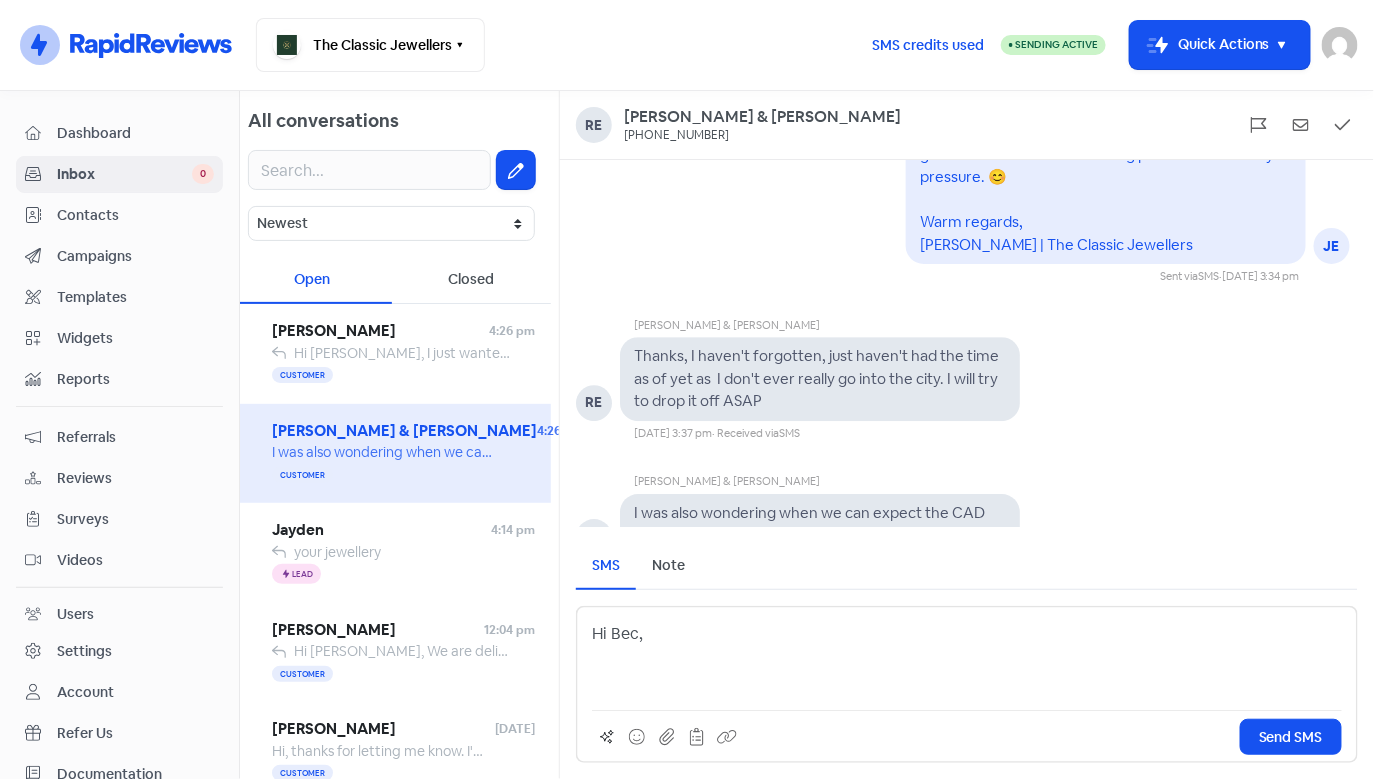 scroll, scrollTop: -23, scrollLeft: 0, axis: vertical 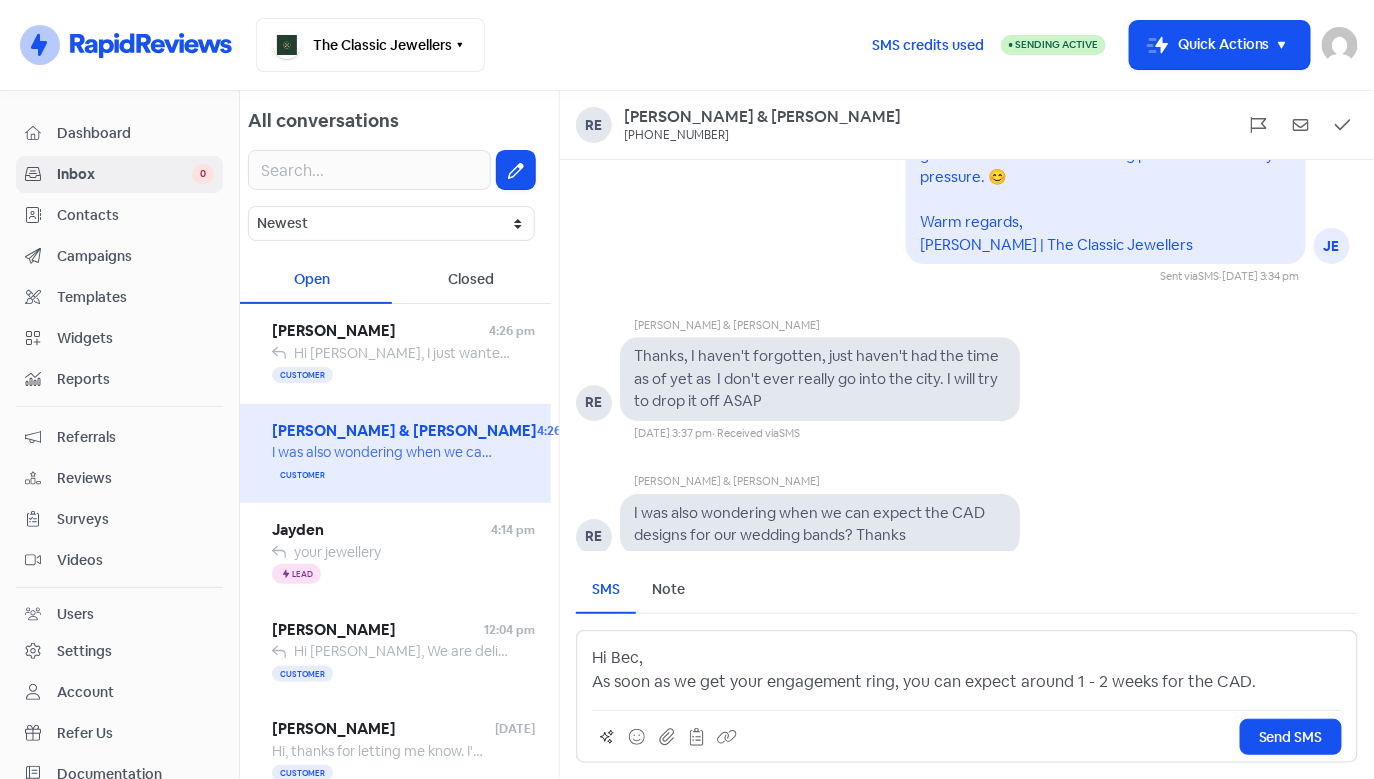 click on "Hi Bec,  As soon as we get your engagement ring, you can expect around 1 - 2 weeks for the CAD." at bounding box center (967, 670) 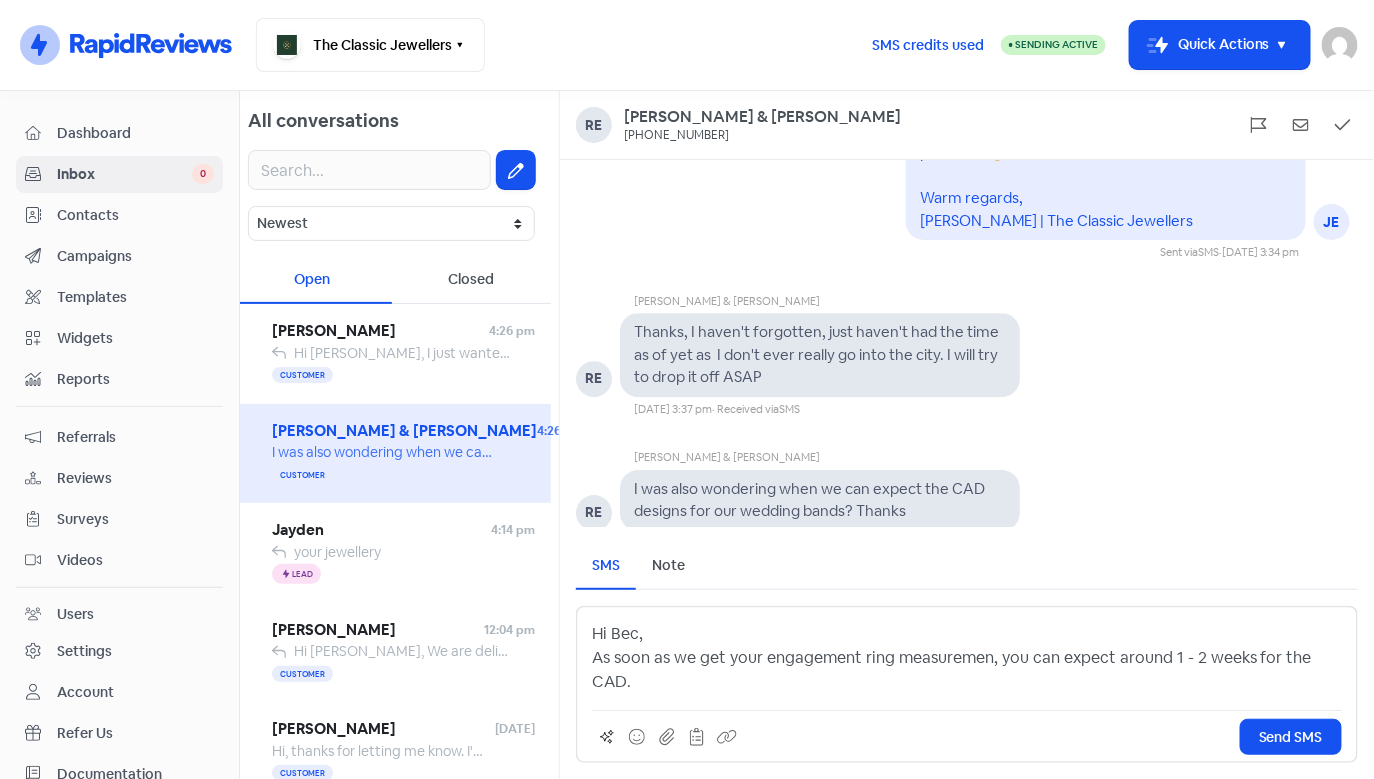 scroll, scrollTop: -47, scrollLeft: 0, axis: vertical 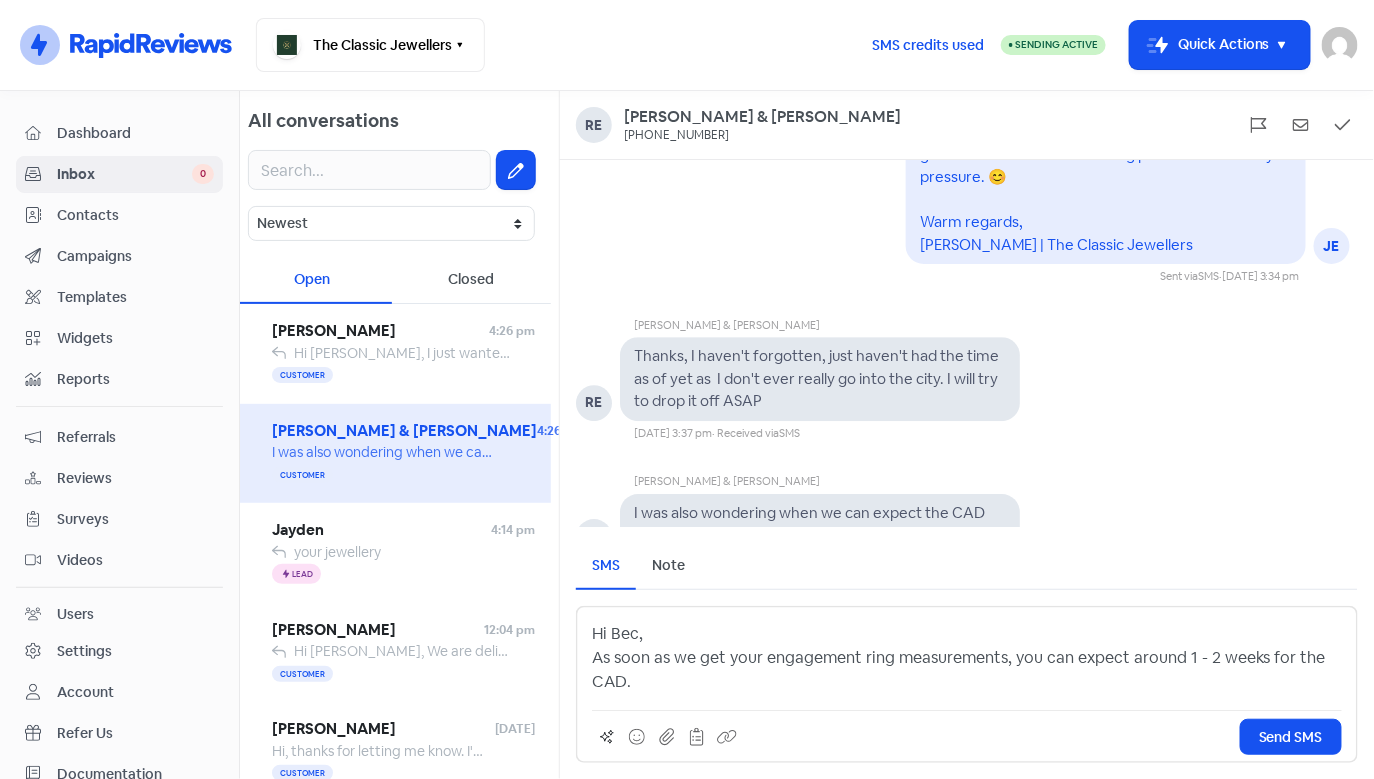 click on "Hi Bec,  As soon as we get your engagement ring measurements, you can expect around 1 - 2 weeks for the CAD." at bounding box center (967, 658) 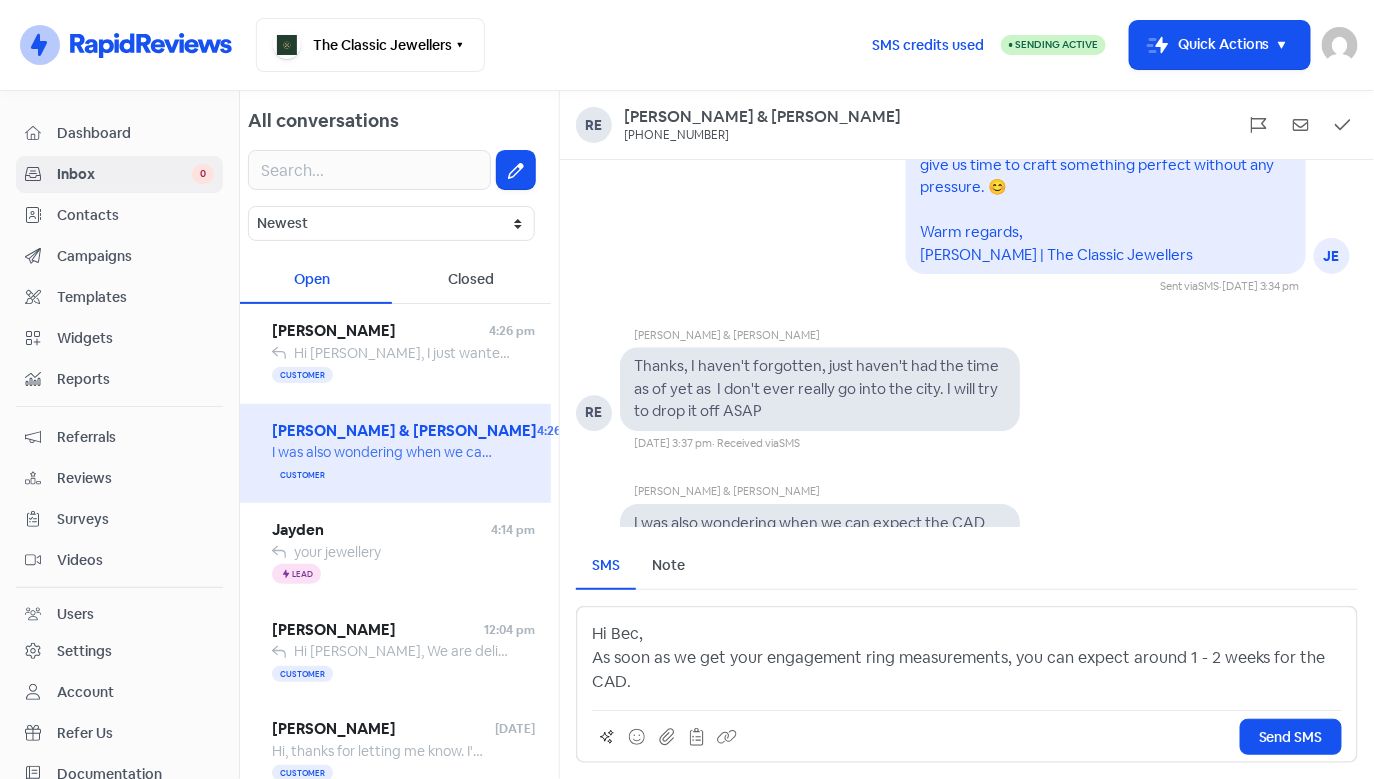 scroll, scrollTop: 0, scrollLeft: 0, axis: both 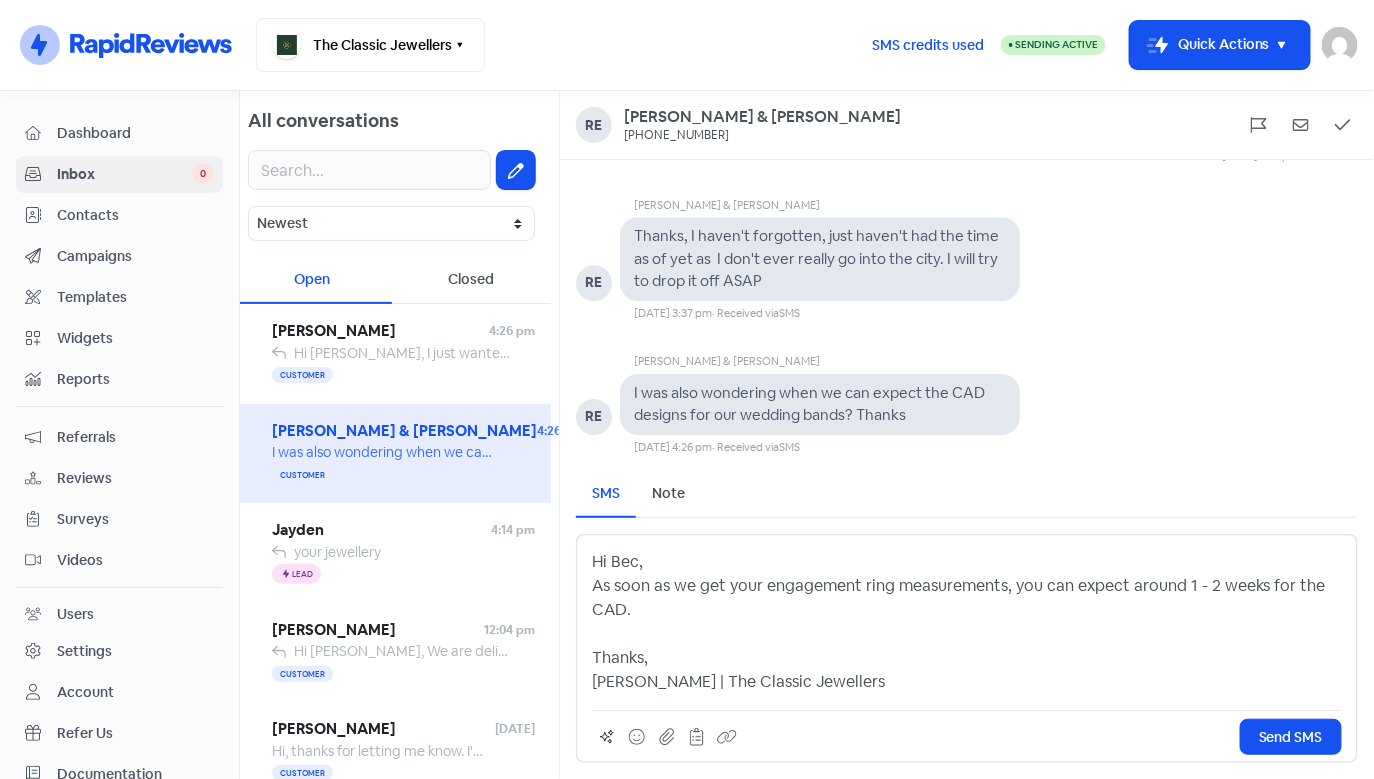 click on "Hi Bec,  As soon as we get your engagement ring measurements, you can expect around 1 - 2 weeks for the CAD.  Thanks,  Jason | The Classic Jewellers" at bounding box center [967, 622] 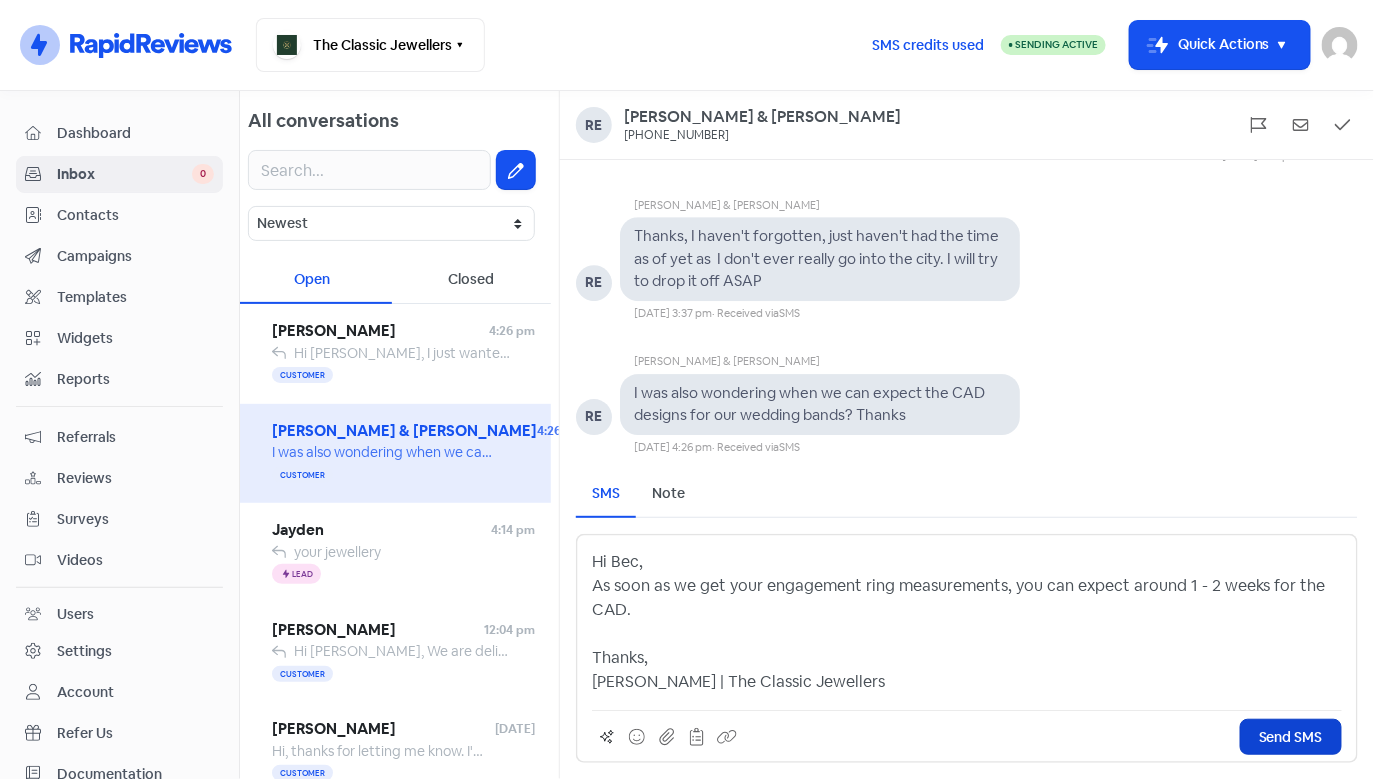 click on "Send SMS" at bounding box center [1291, 737] 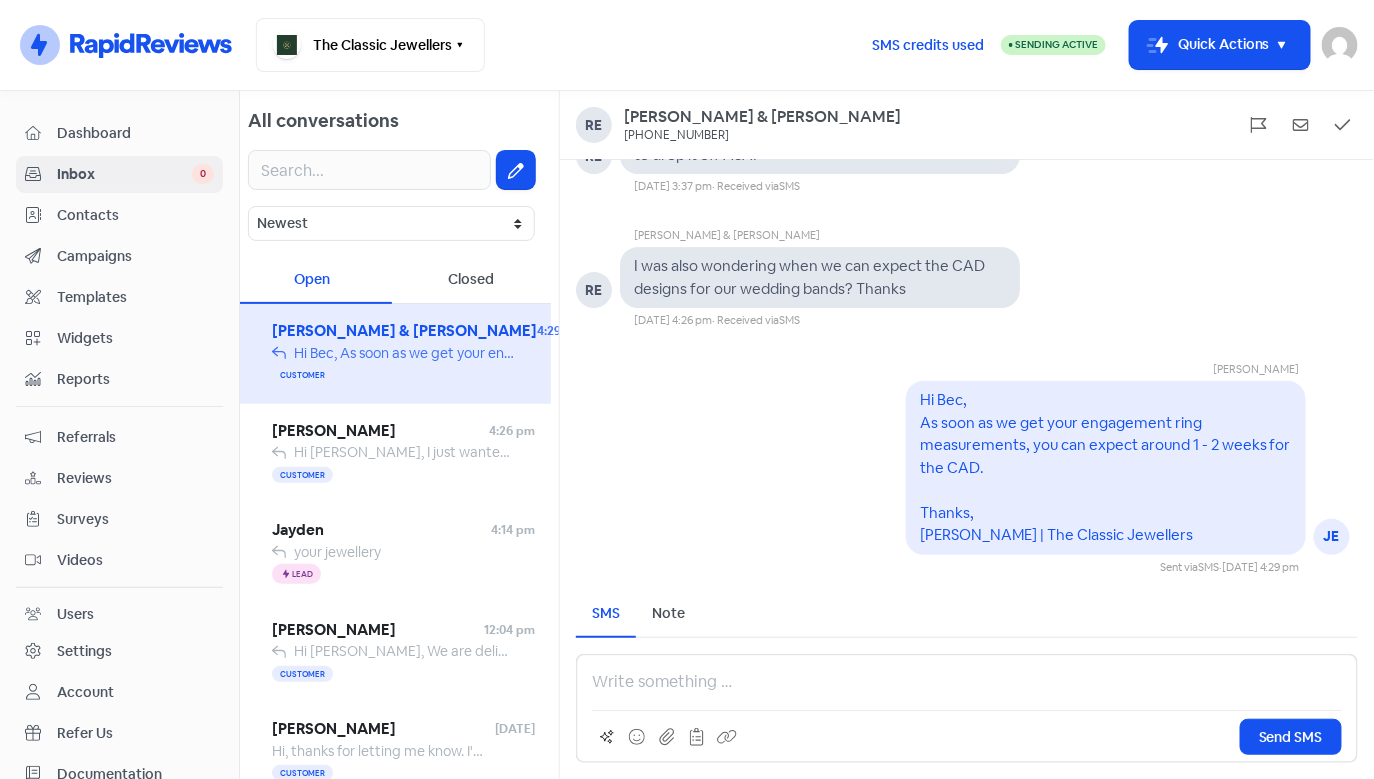 scroll, scrollTop: 0, scrollLeft: 0, axis: both 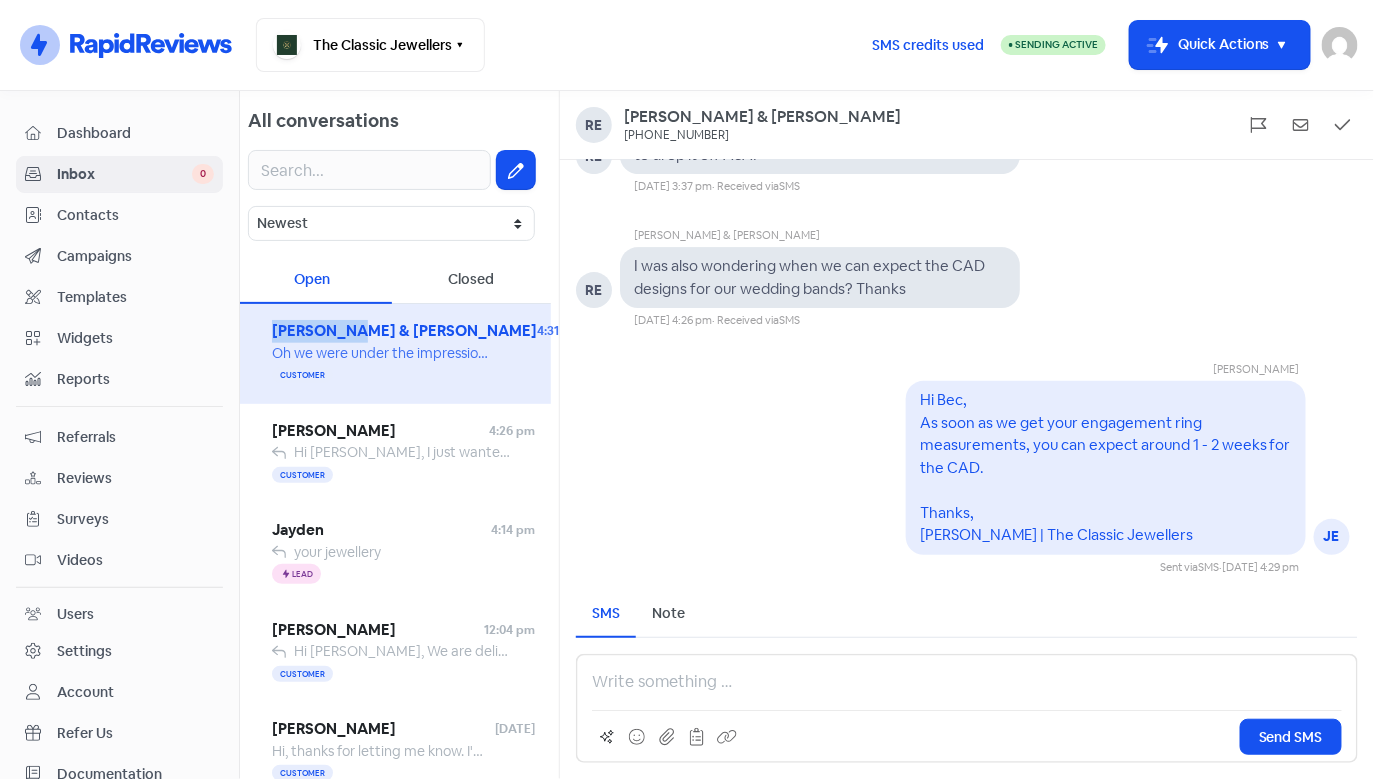 drag, startPoint x: 347, startPoint y: 319, endPoint x: 330, endPoint y: 311, distance: 18.788294 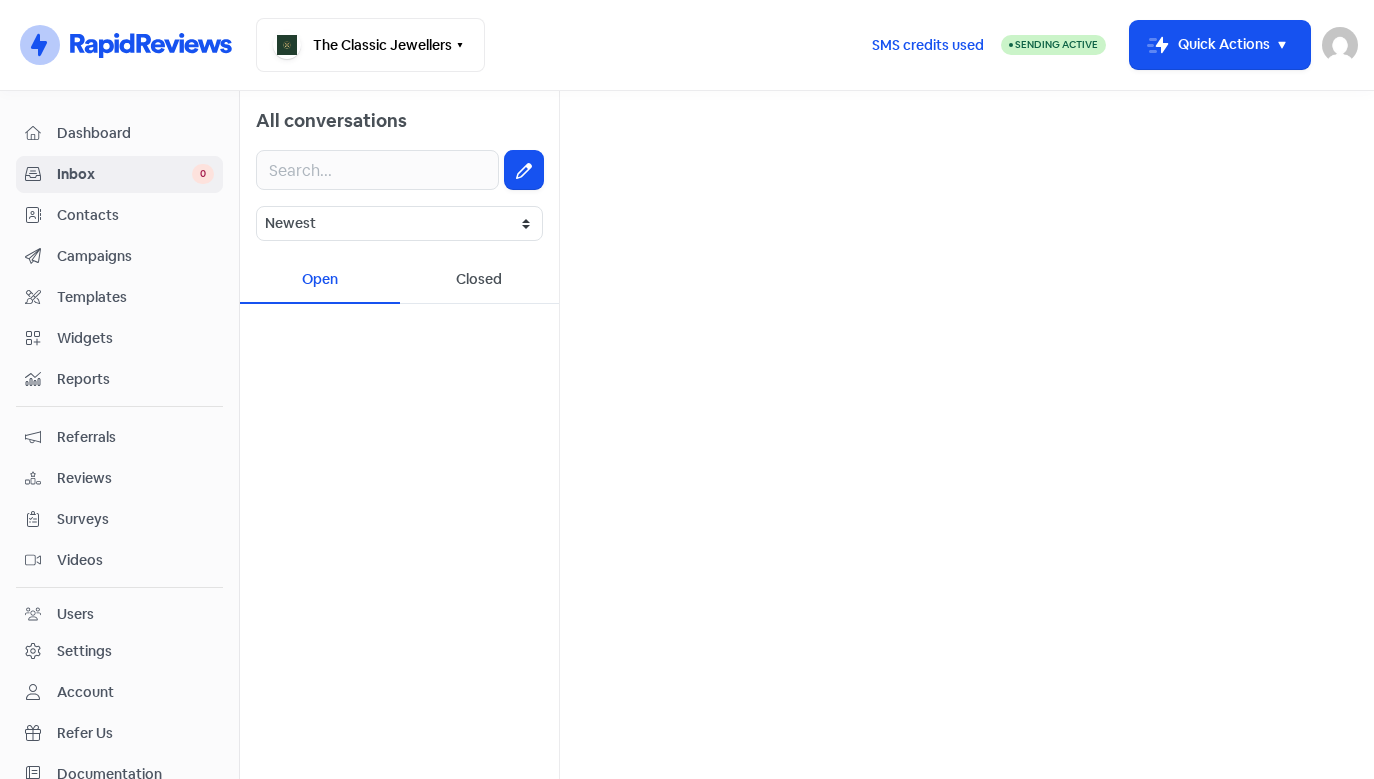 scroll, scrollTop: 0, scrollLeft: 0, axis: both 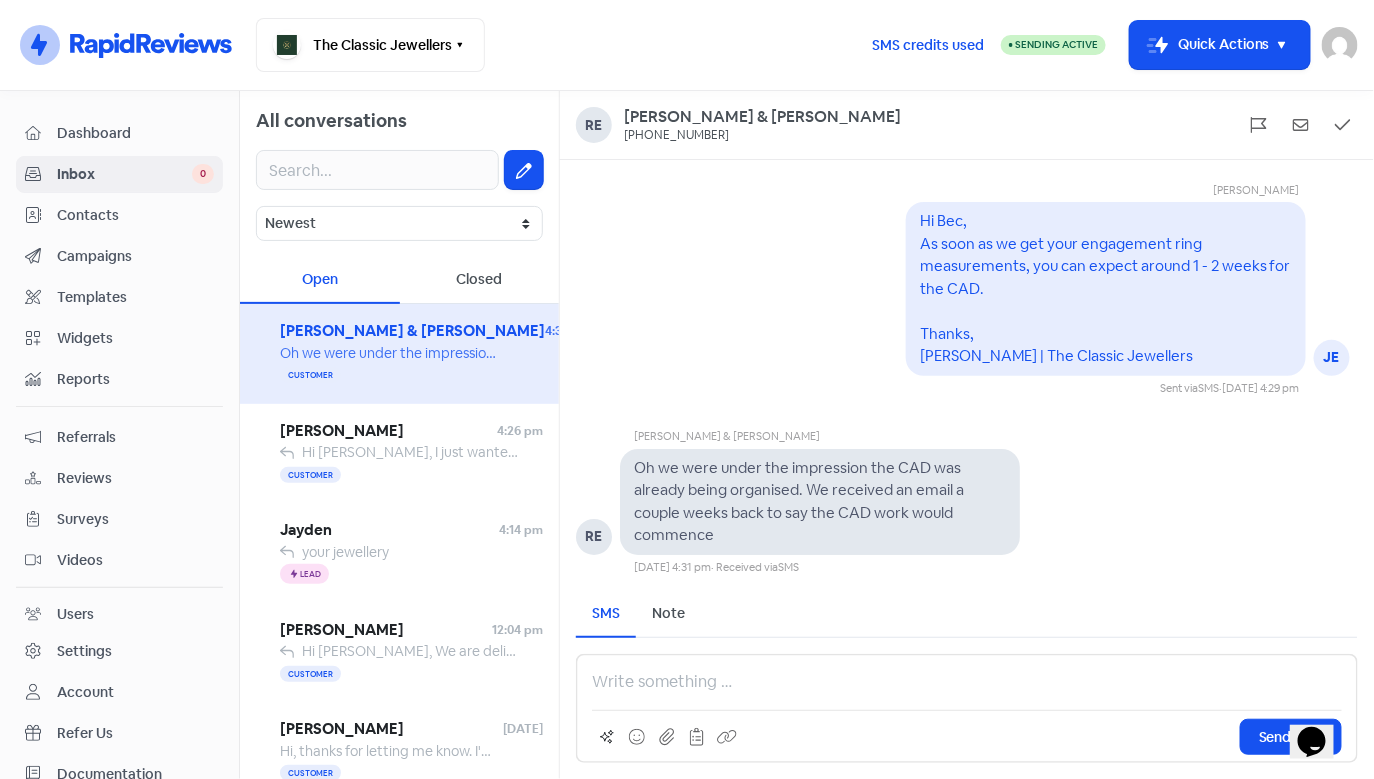 click at bounding box center (967, 682) 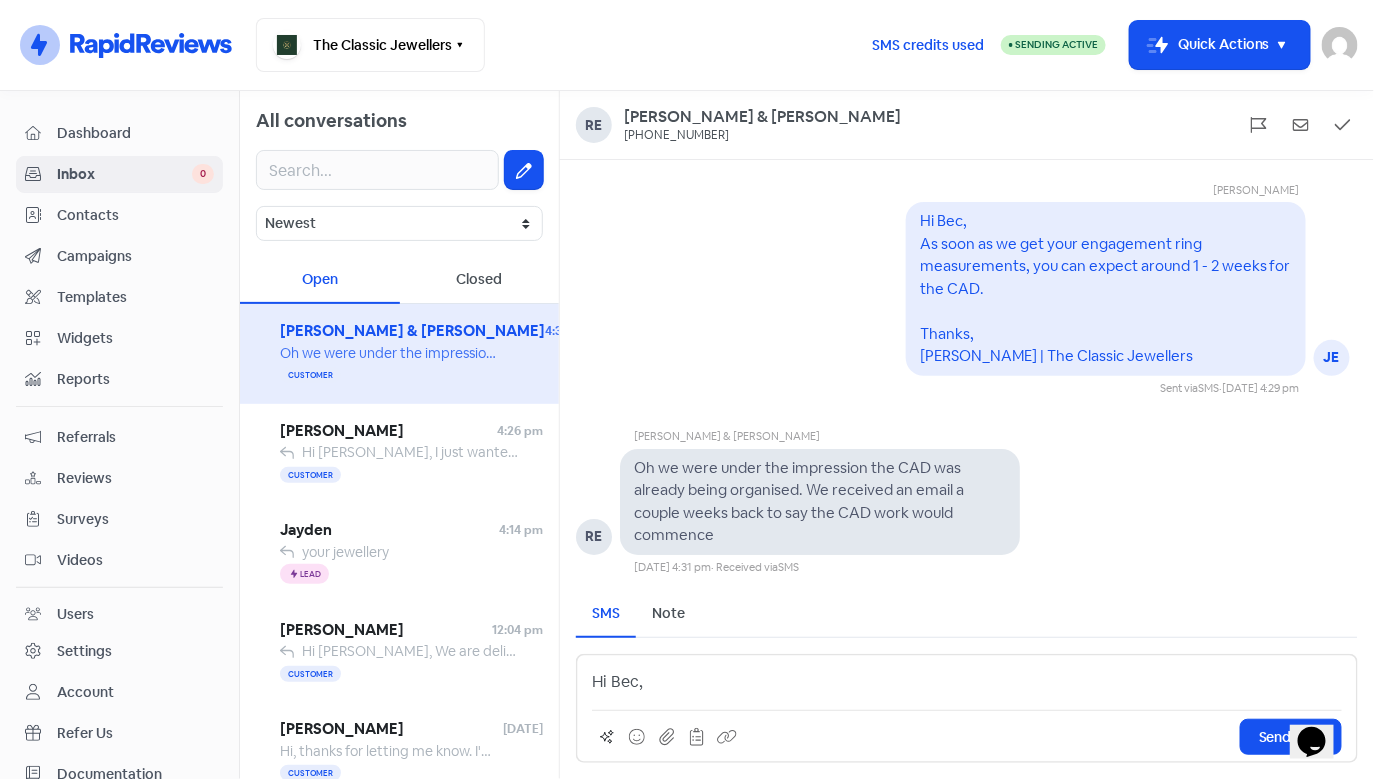 scroll, scrollTop: -23, scrollLeft: 0, axis: vertical 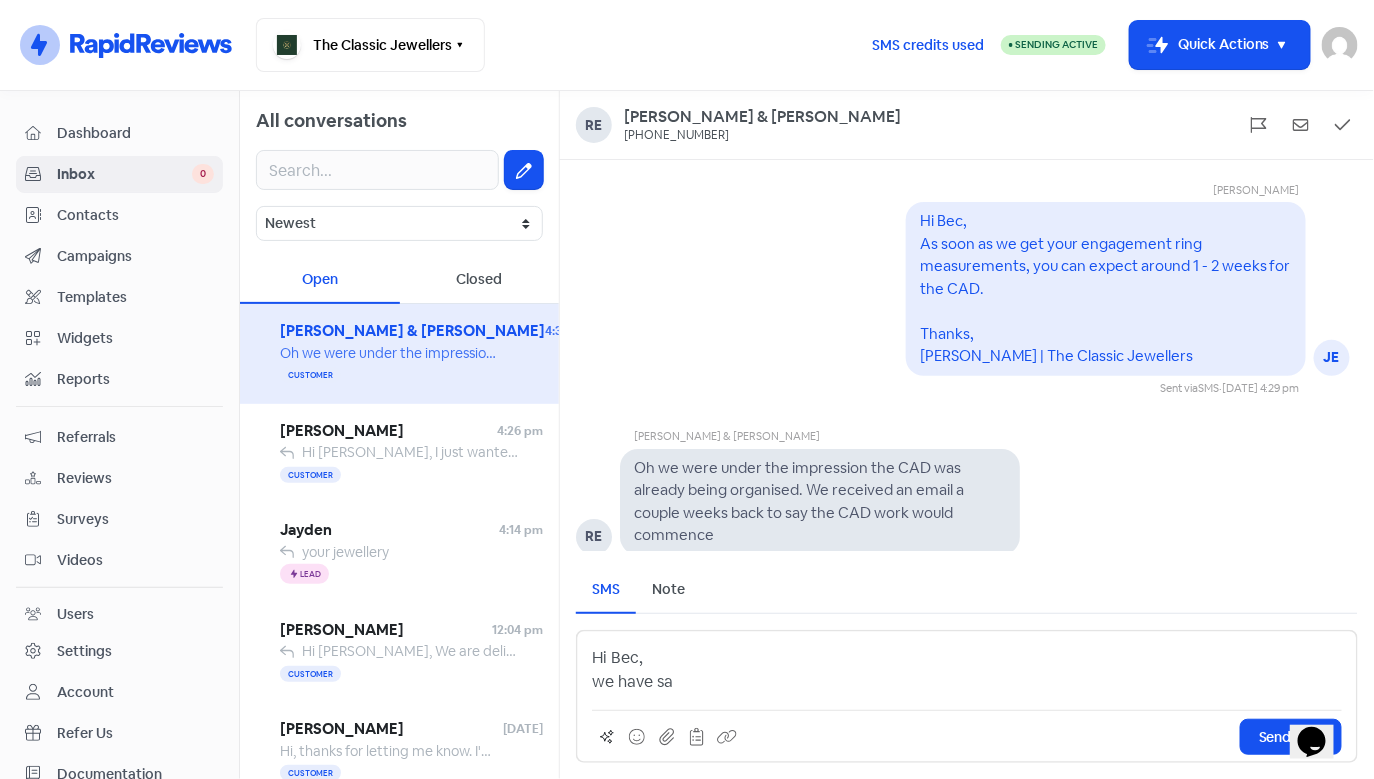 click on "Hi Bec,  we have sa" at bounding box center (967, 670) 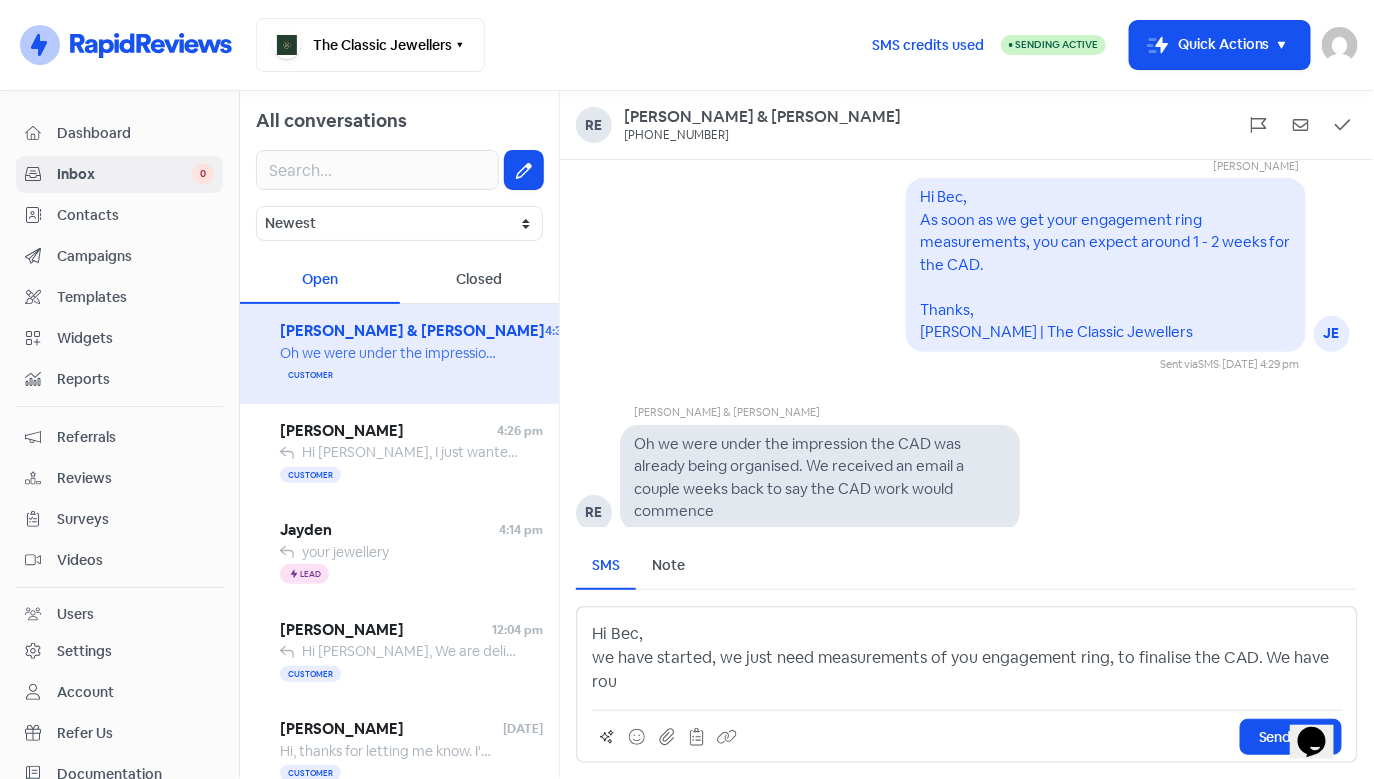 scroll, scrollTop: -47, scrollLeft: 0, axis: vertical 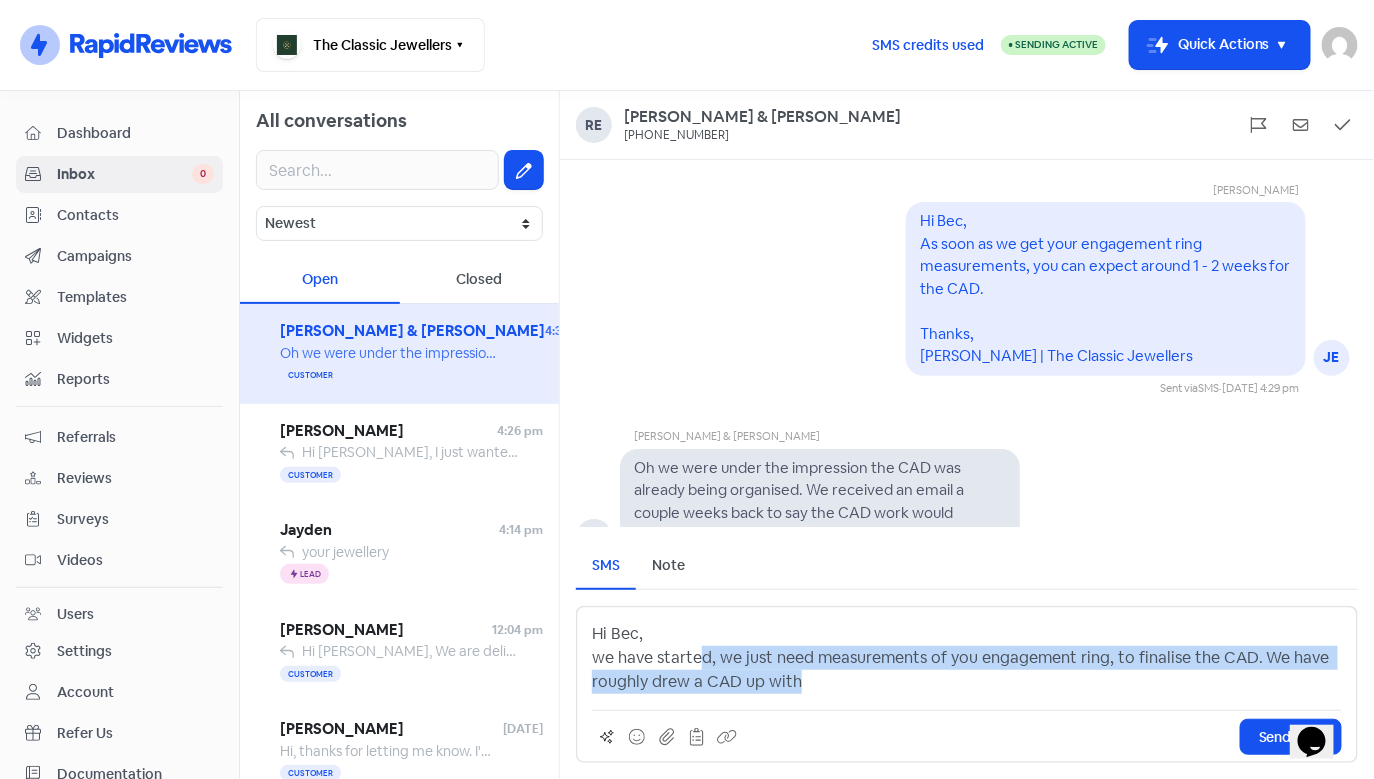 drag, startPoint x: 810, startPoint y: 683, endPoint x: 704, endPoint y: 670, distance: 106.7942 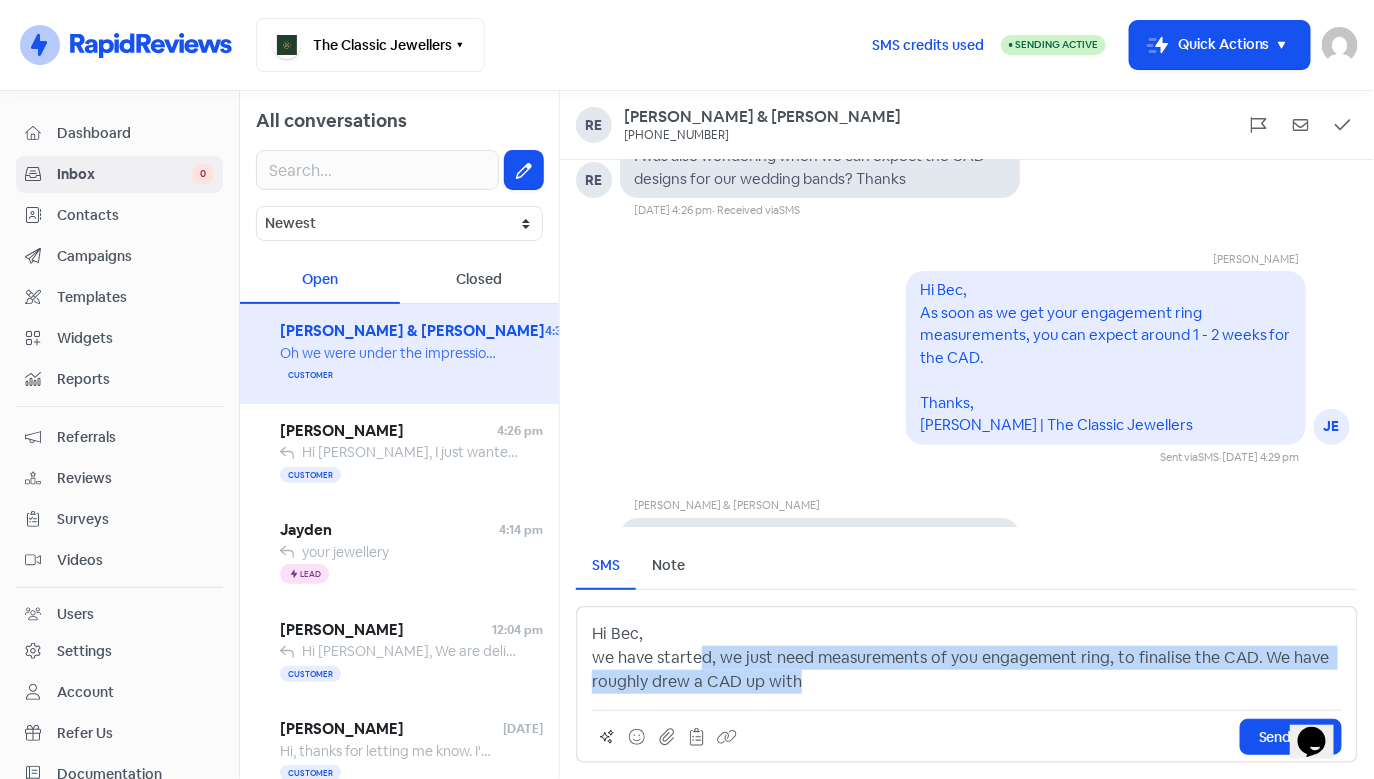 scroll, scrollTop: 0, scrollLeft: 0, axis: both 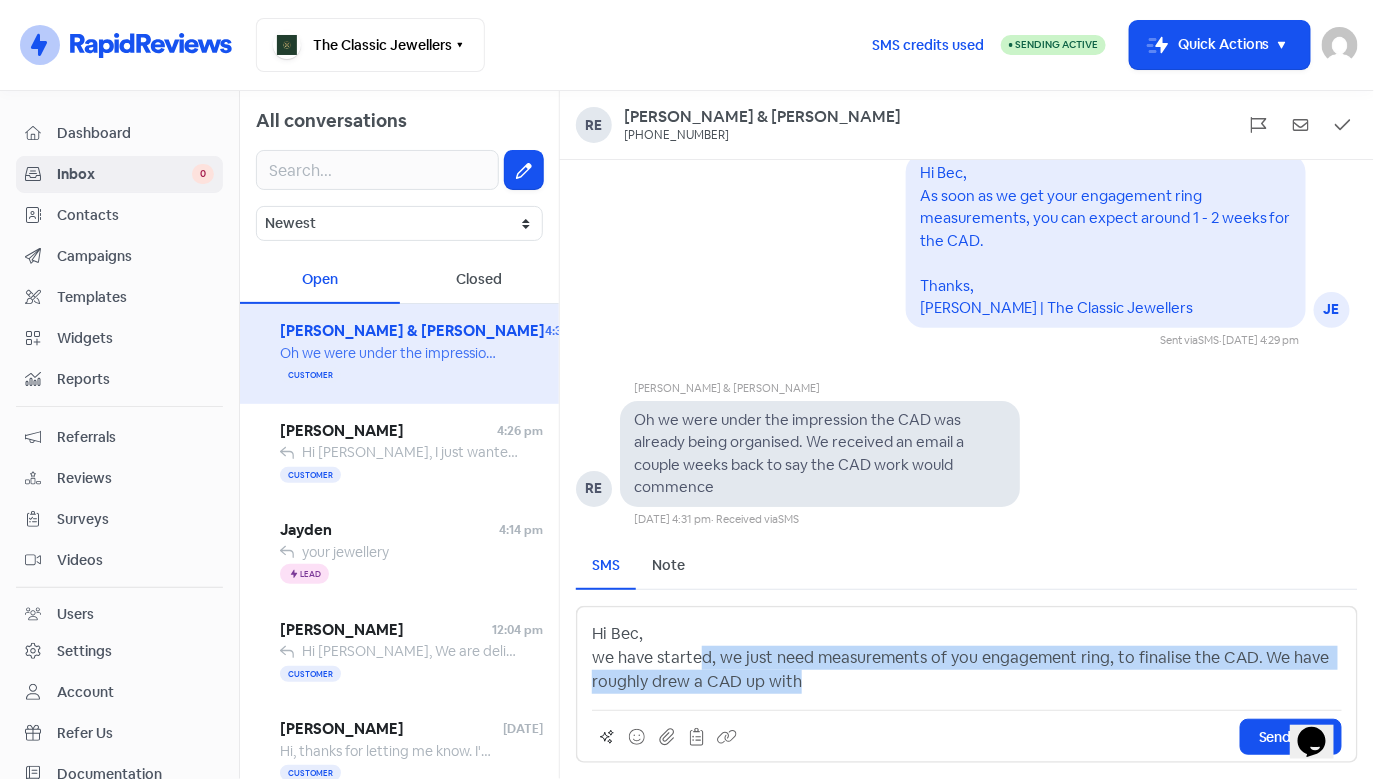 click on "Hi Bec,  we have started, we just need measurements of you engagement ring, to finalise the CAD. We have roughly drew a CAD up with" at bounding box center (967, 658) 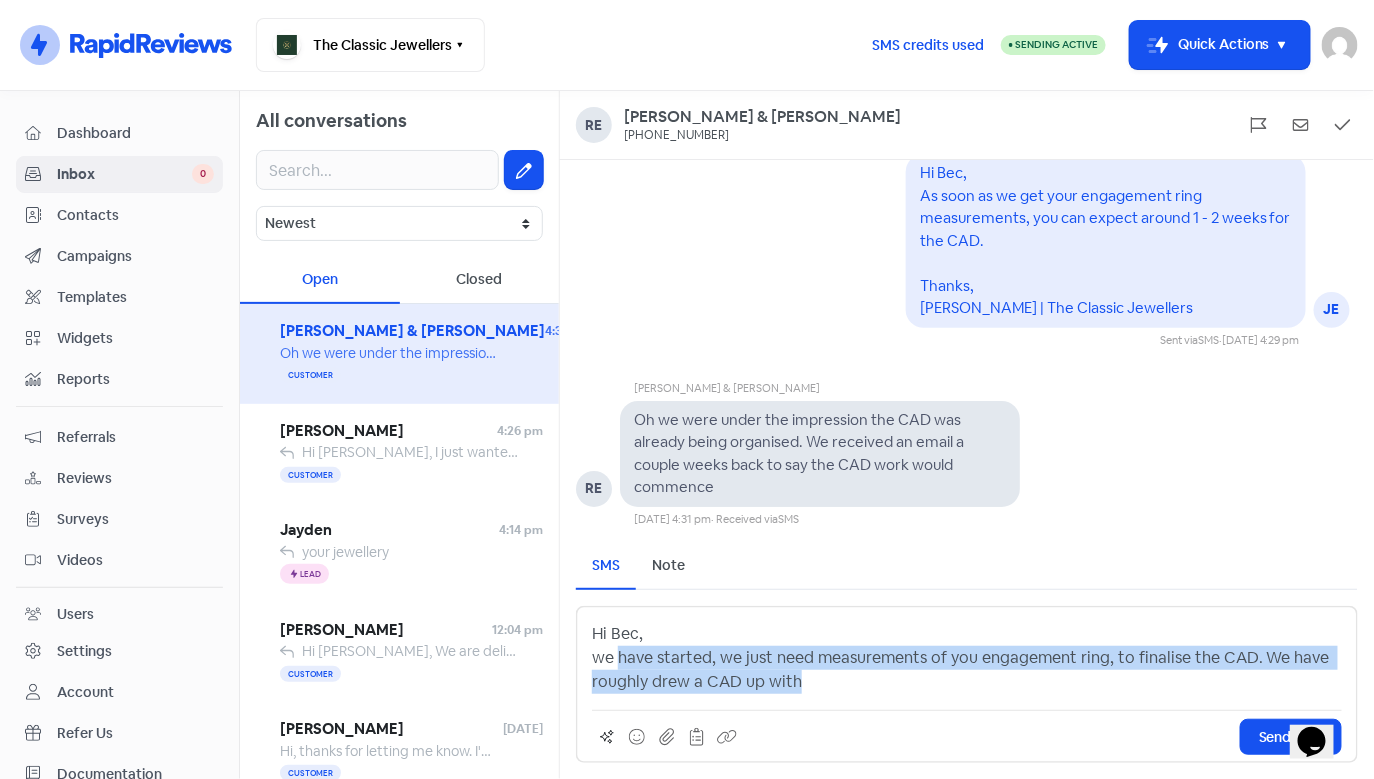 drag, startPoint x: 812, startPoint y: 692, endPoint x: 618, endPoint y: 662, distance: 196.30588 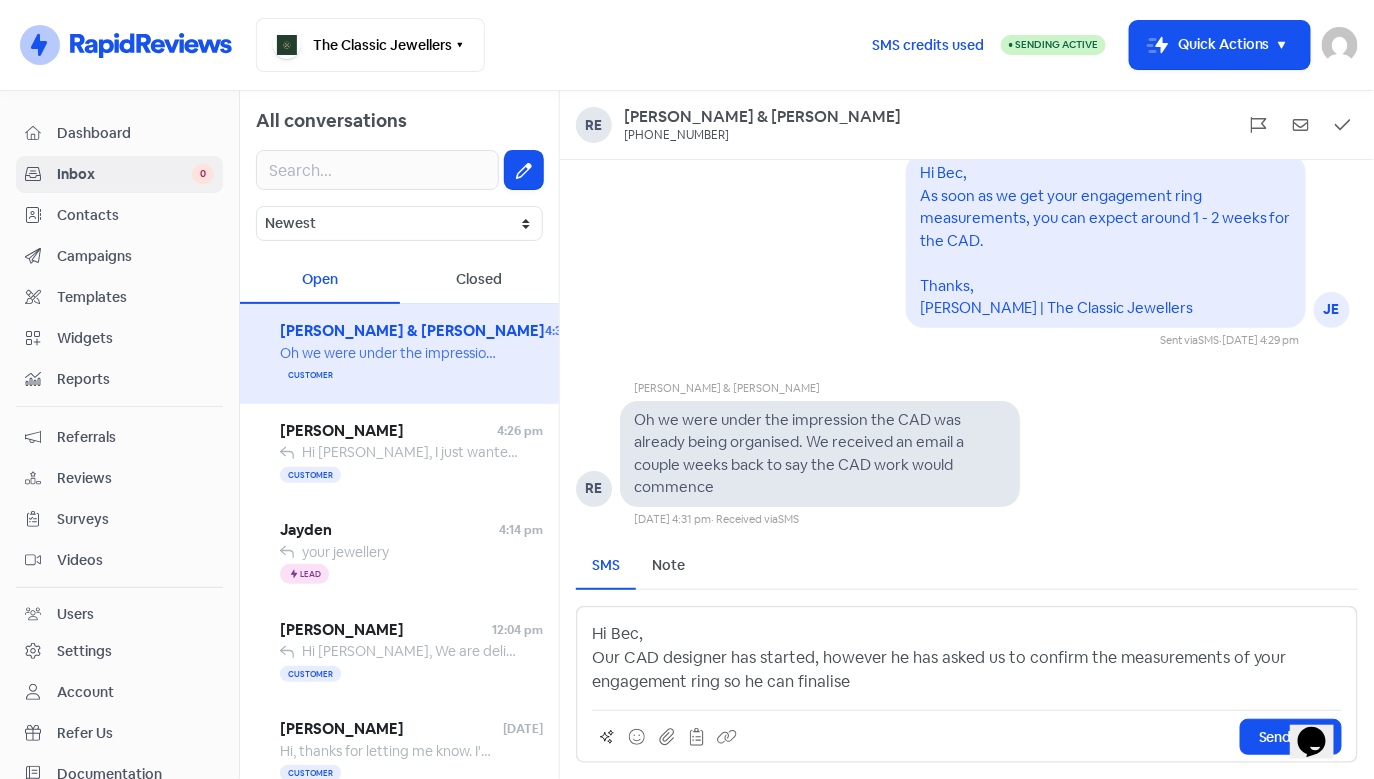 click on "Hi Bec,  Our CAD designer has started, however he has asked us to confirm the measurements of your engagement ring so he can finalise" at bounding box center (967, 658) 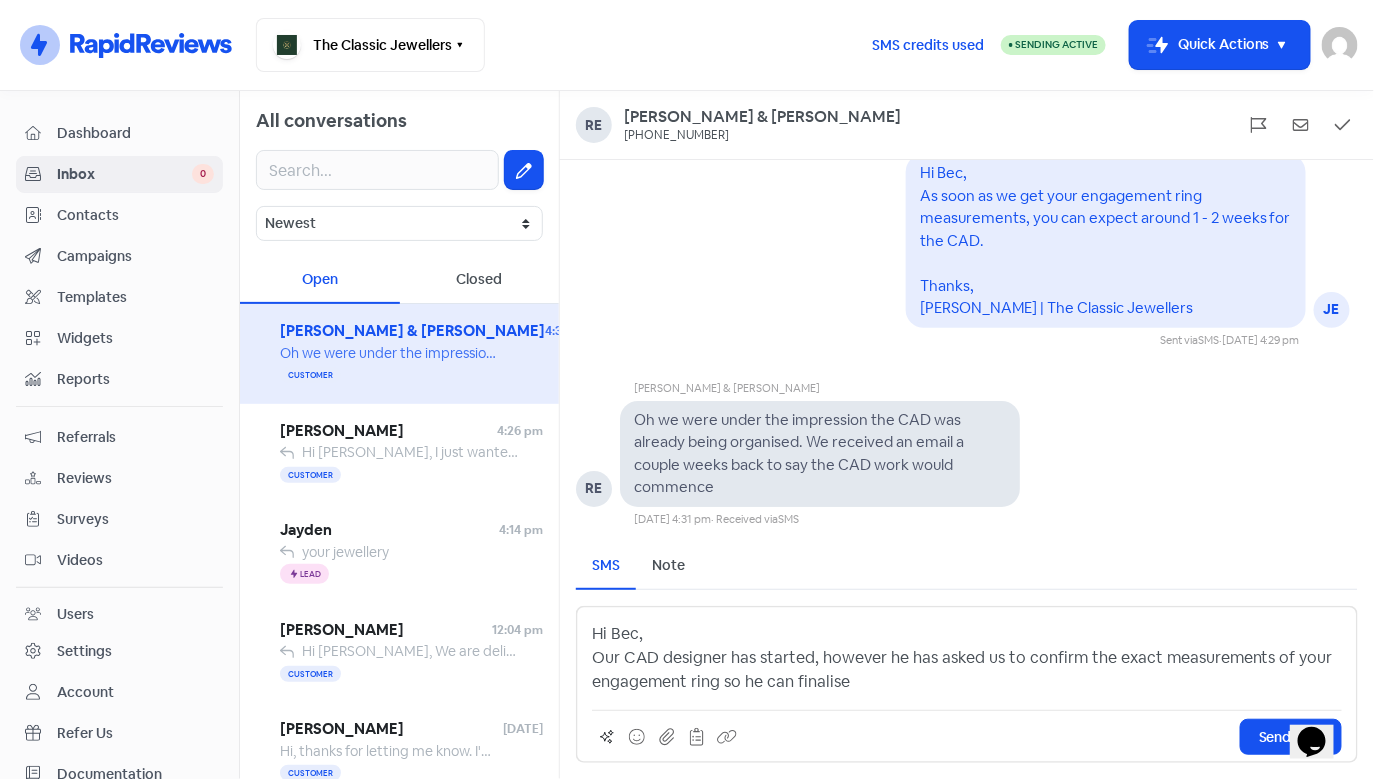 click on "Hi Bec,  Our CAD designer has started, however he has asked us to confirm the exact measurements of your engagement ring so he can finalise" at bounding box center [967, 658] 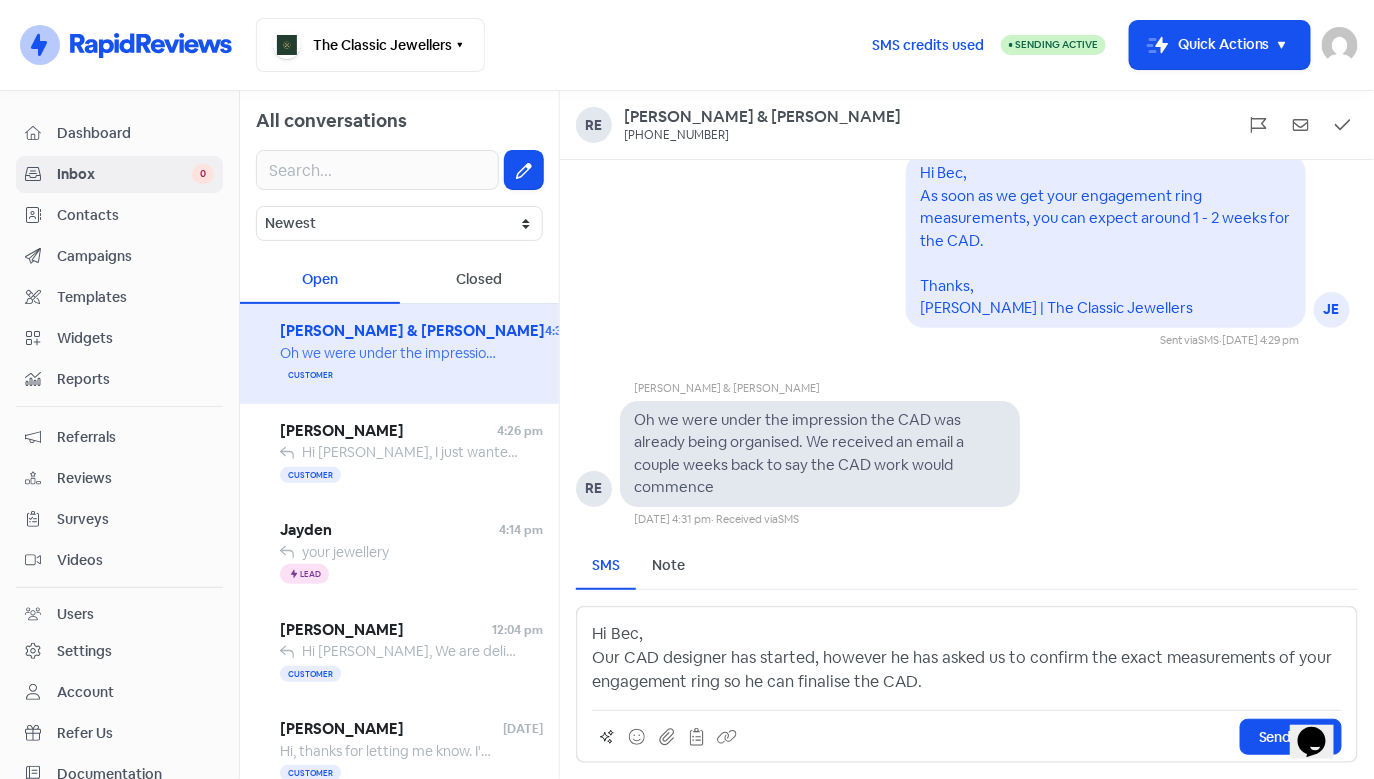 drag, startPoint x: 954, startPoint y: 683, endPoint x: 574, endPoint y: 622, distance: 384.8649 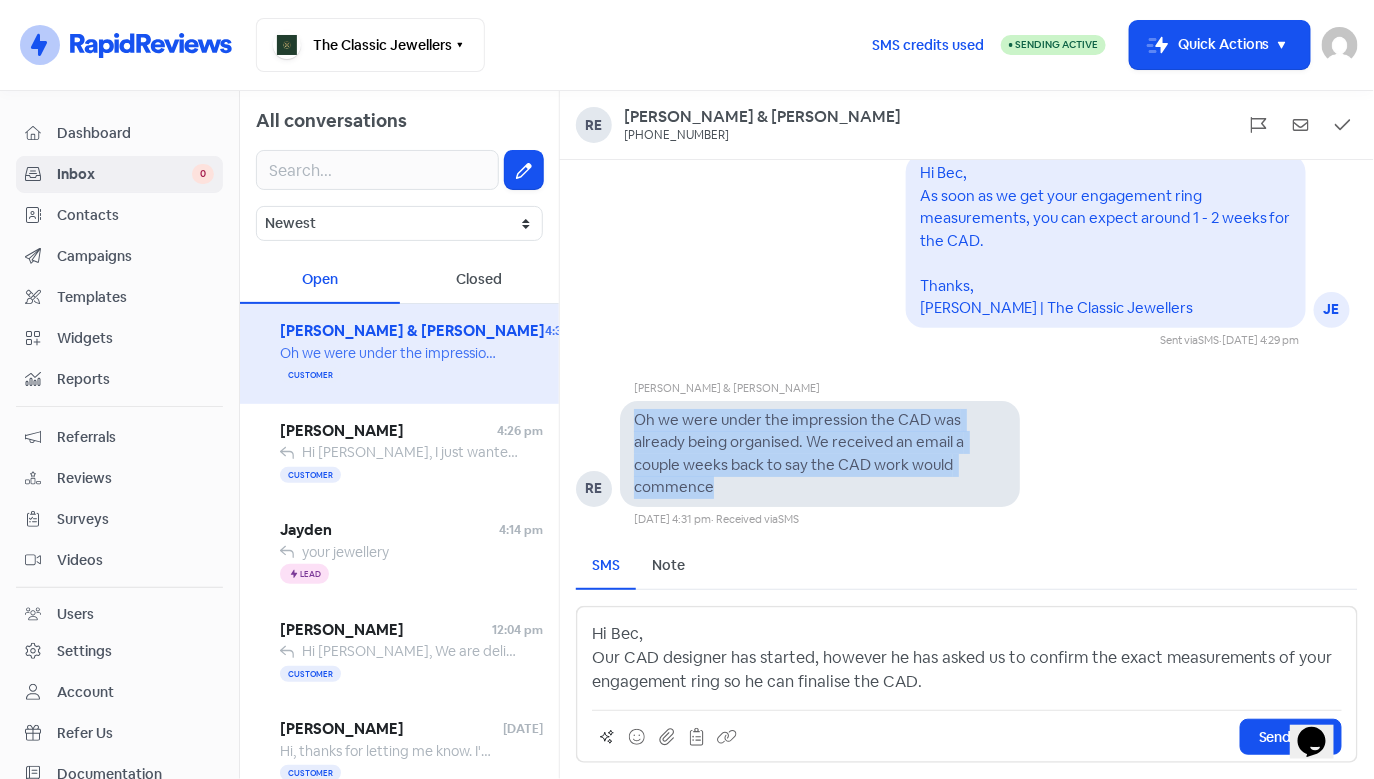 drag, startPoint x: 705, startPoint y: 486, endPoint x: 633, endPoint y: 414, distance: 101.82338 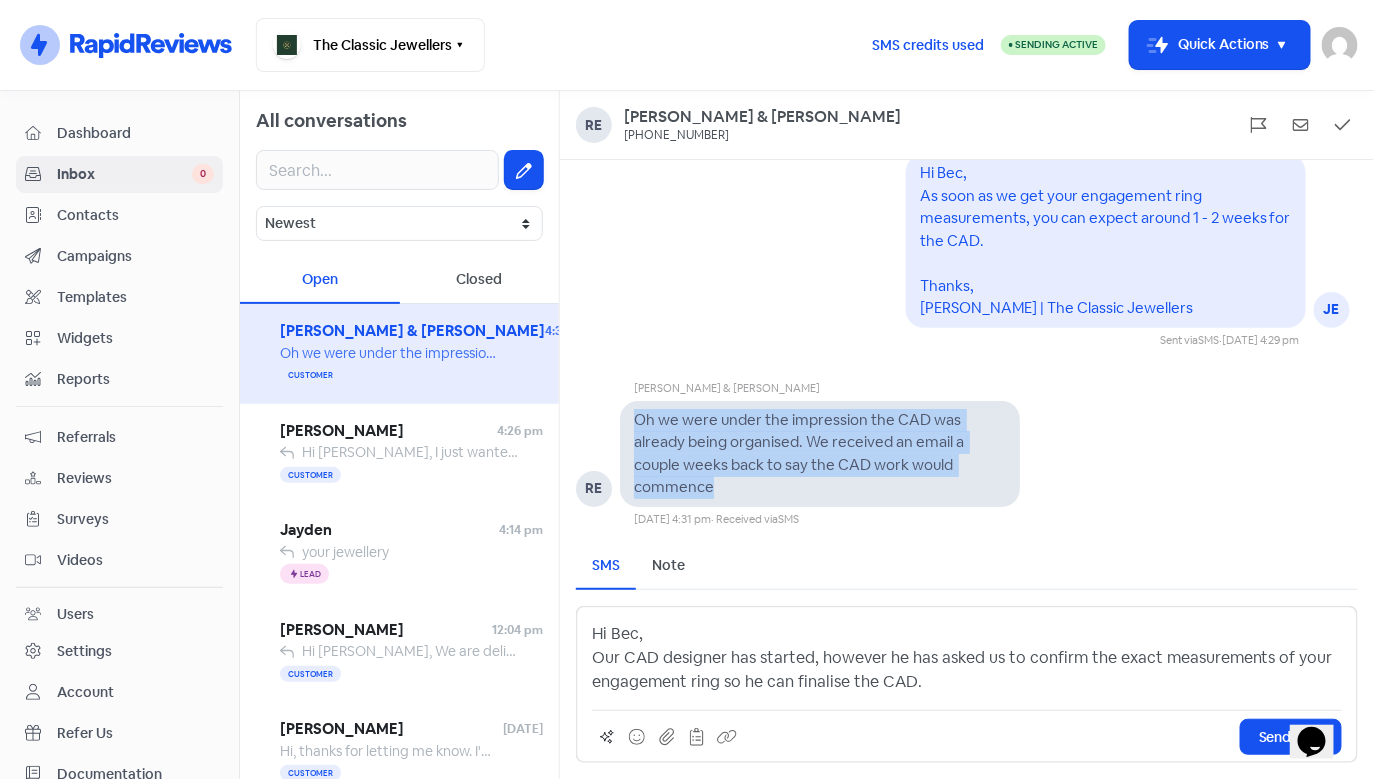 drag, startPoint x: 935, startPoint y: 685, endPoint x: 555, endPoint y: 635, distance: 383.27536 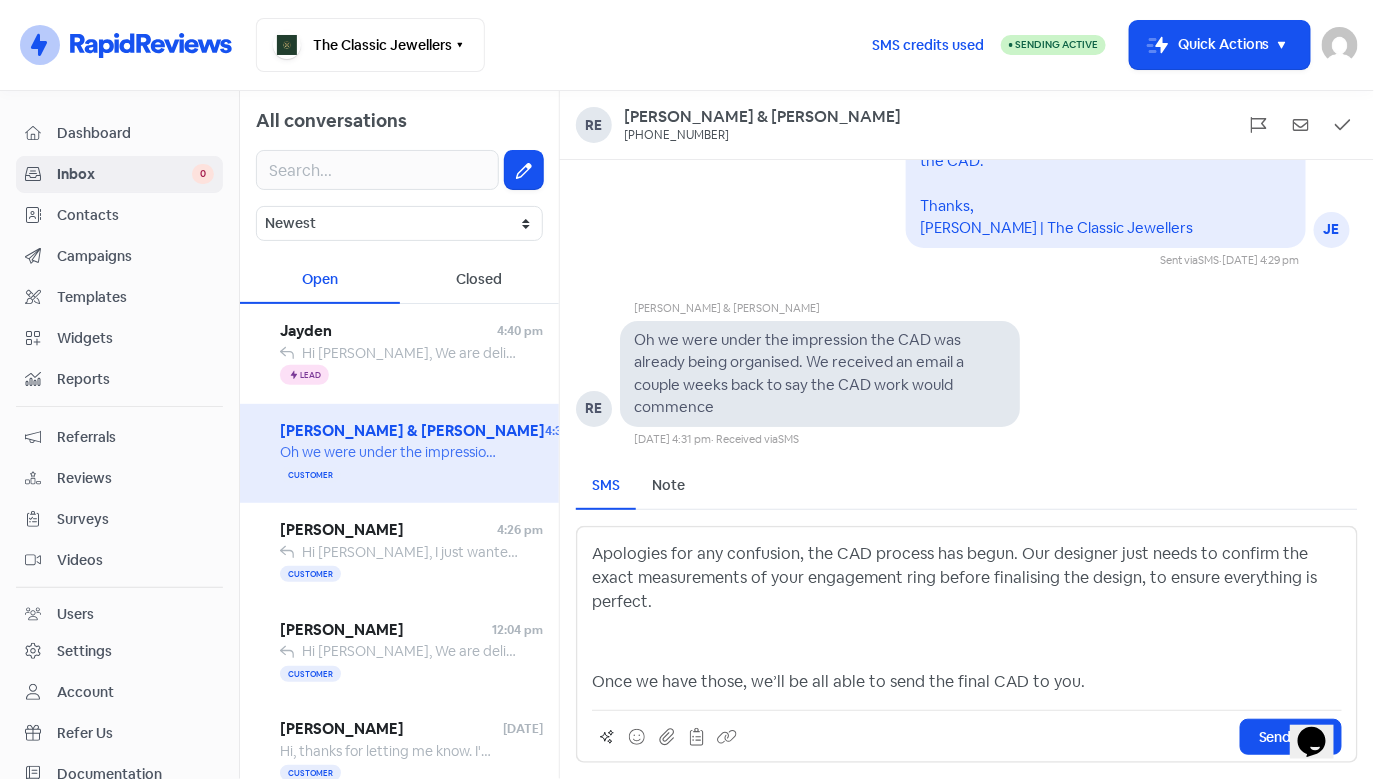 click at bounding box center (967, 642) 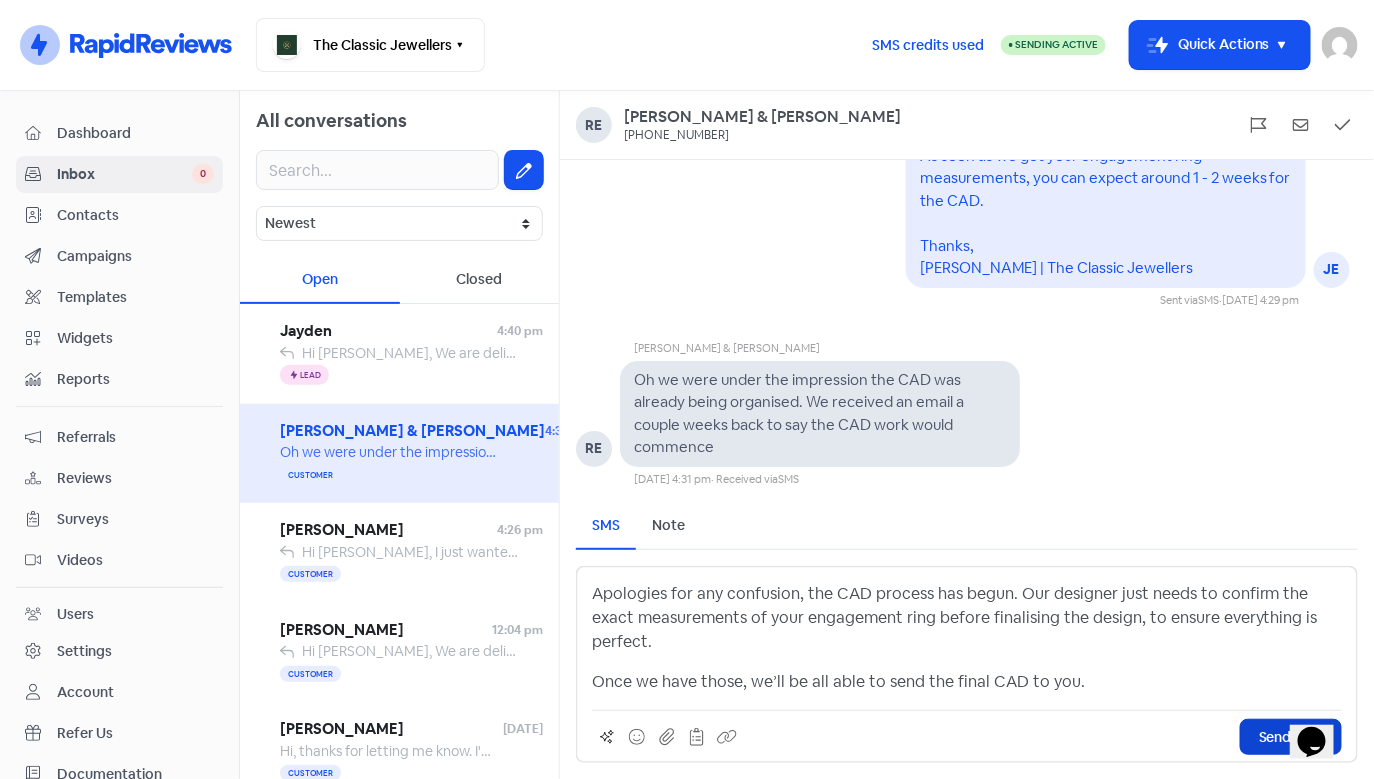 click on "Send SMS" at bounding box center [1291, 737] 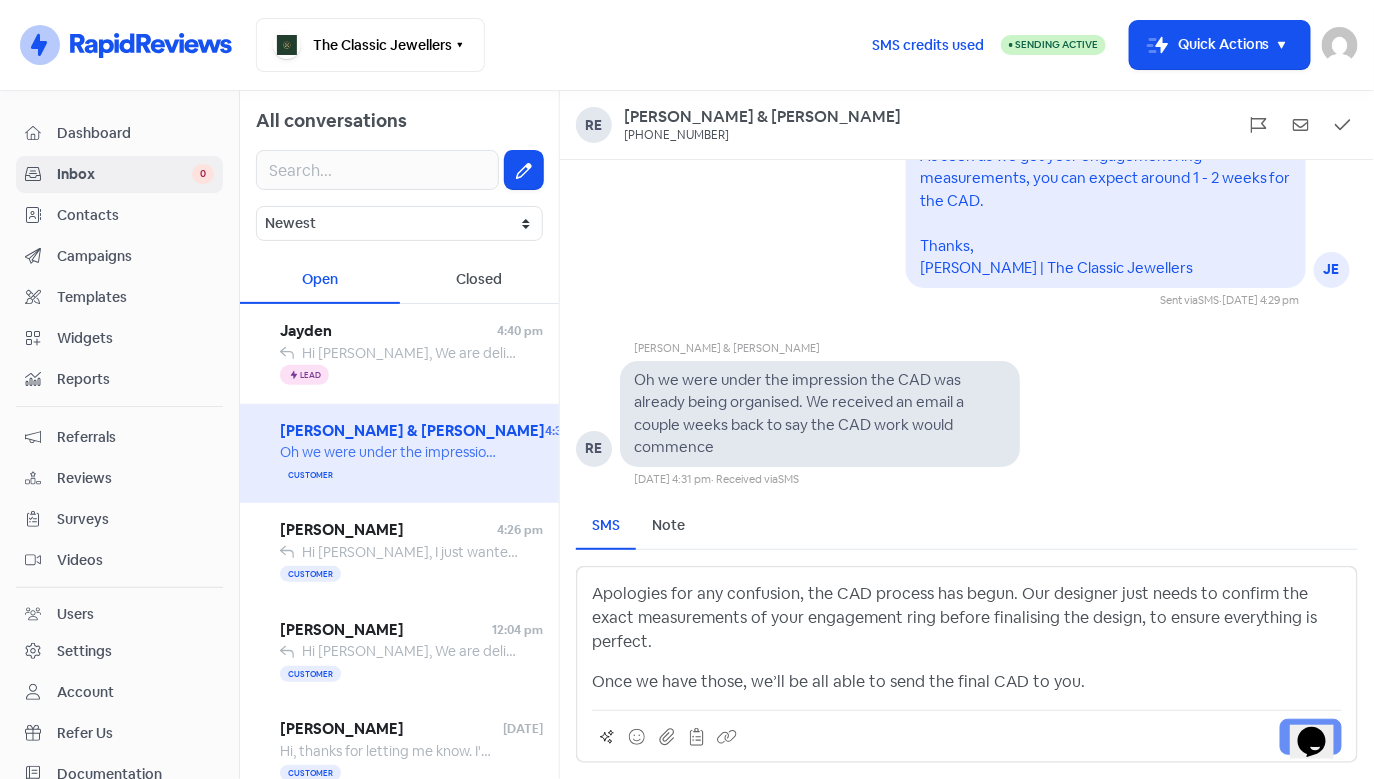 click on "Apologies for any confusion, the CAD process has begun. Our designer just needs to confirm the exact measurements of your engagement ring before finalising the design, to ensure everything is perfect." at bounding box center [967, 618] 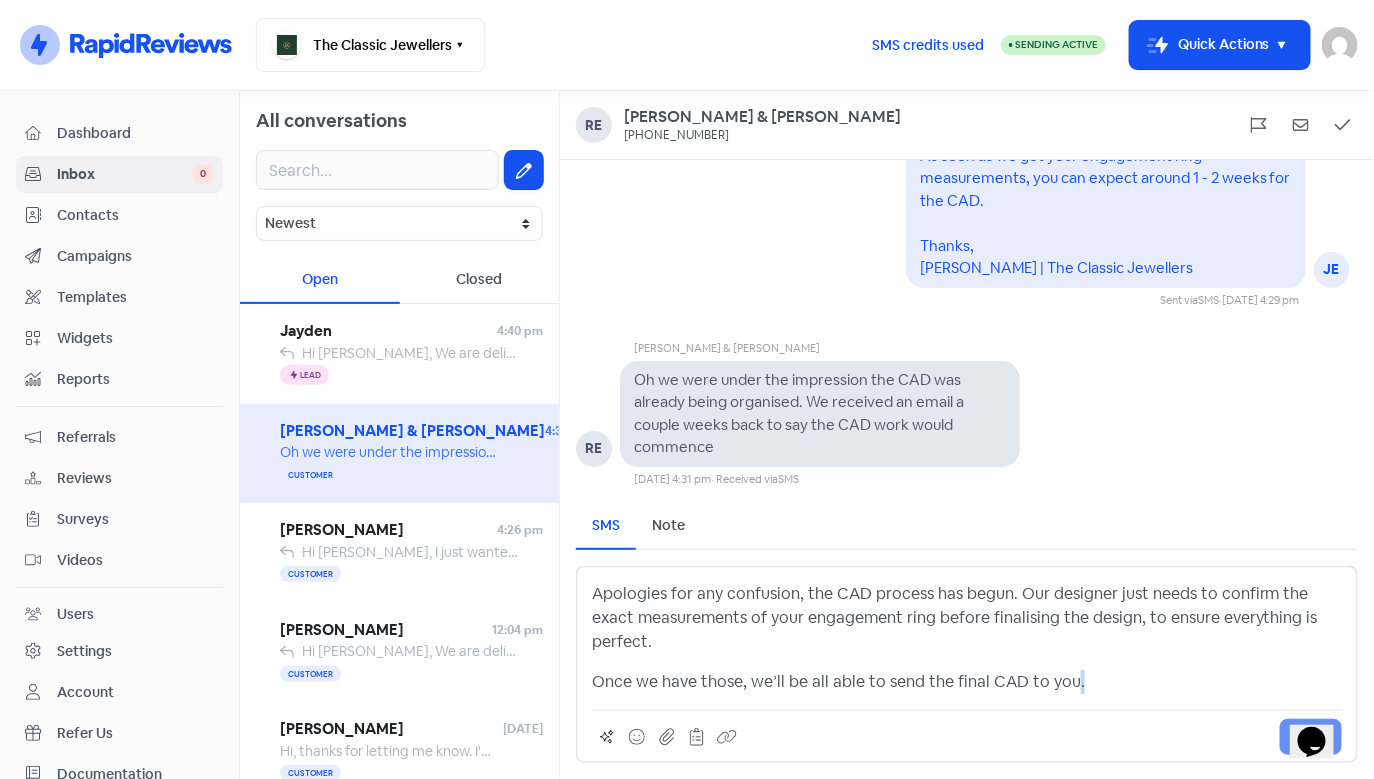 click on "Once we have those, we’ll be all able to send the final CAD to you." at bounding box center [967, 682] 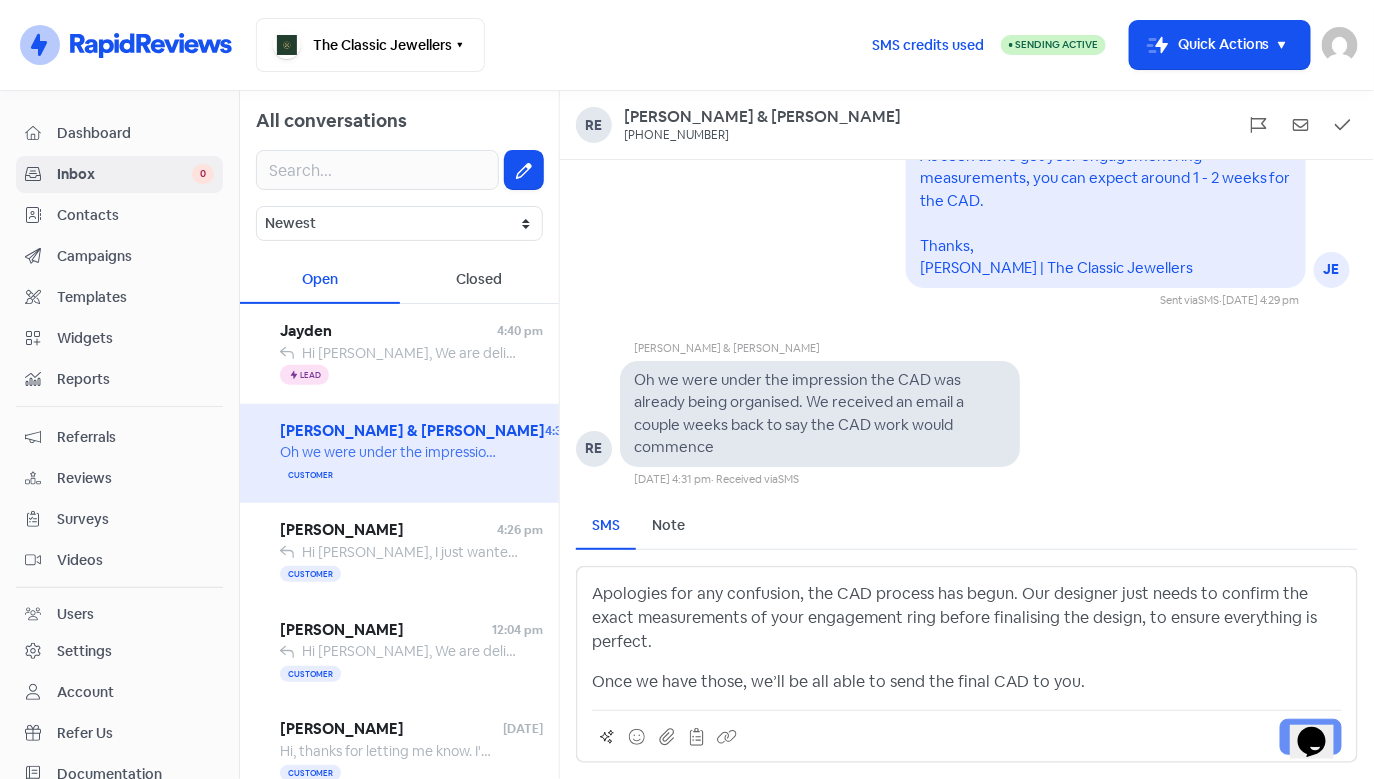 click on "Once we have those, we’ll be all able to send the final CAD to you." at bounding box center (967, 682) 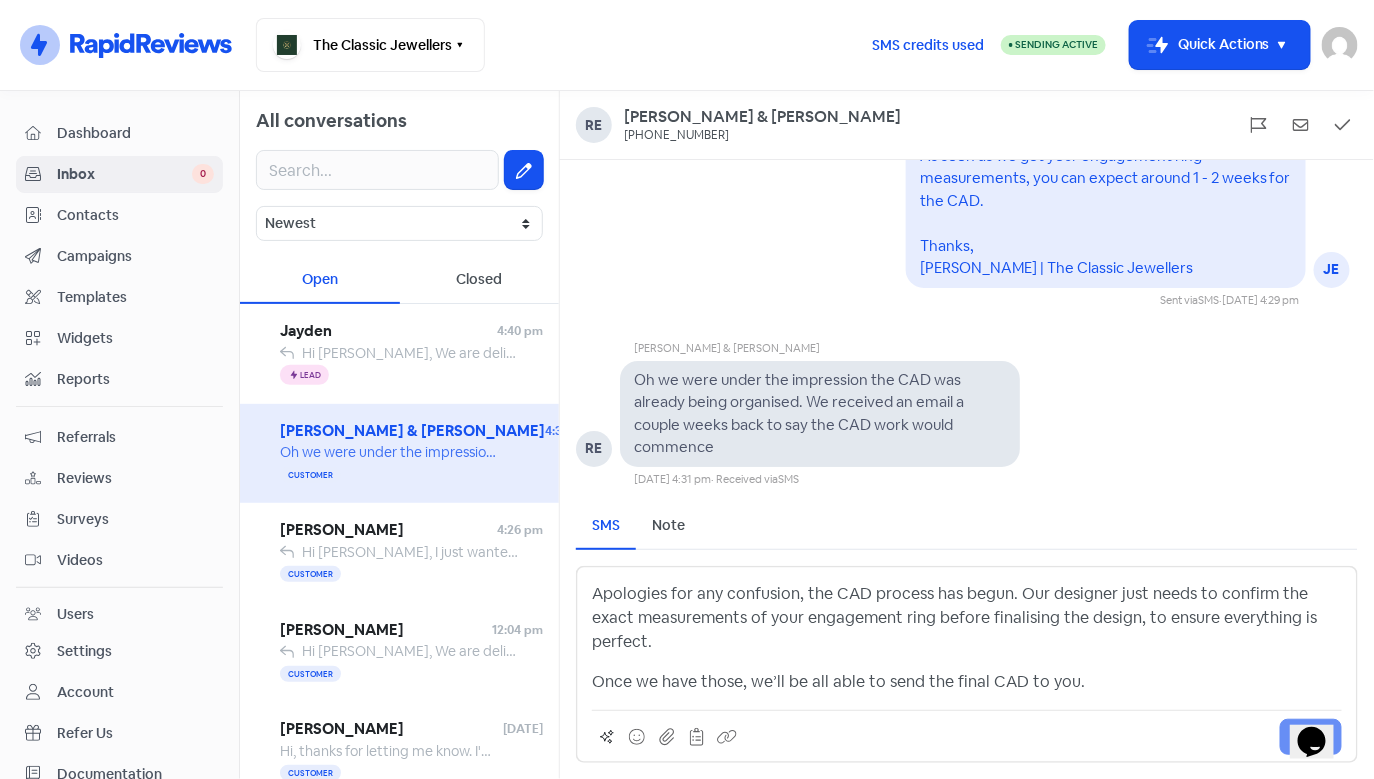 click on "Opens Chat This icon Opens the chat window." at bounding box center (1311, 741) 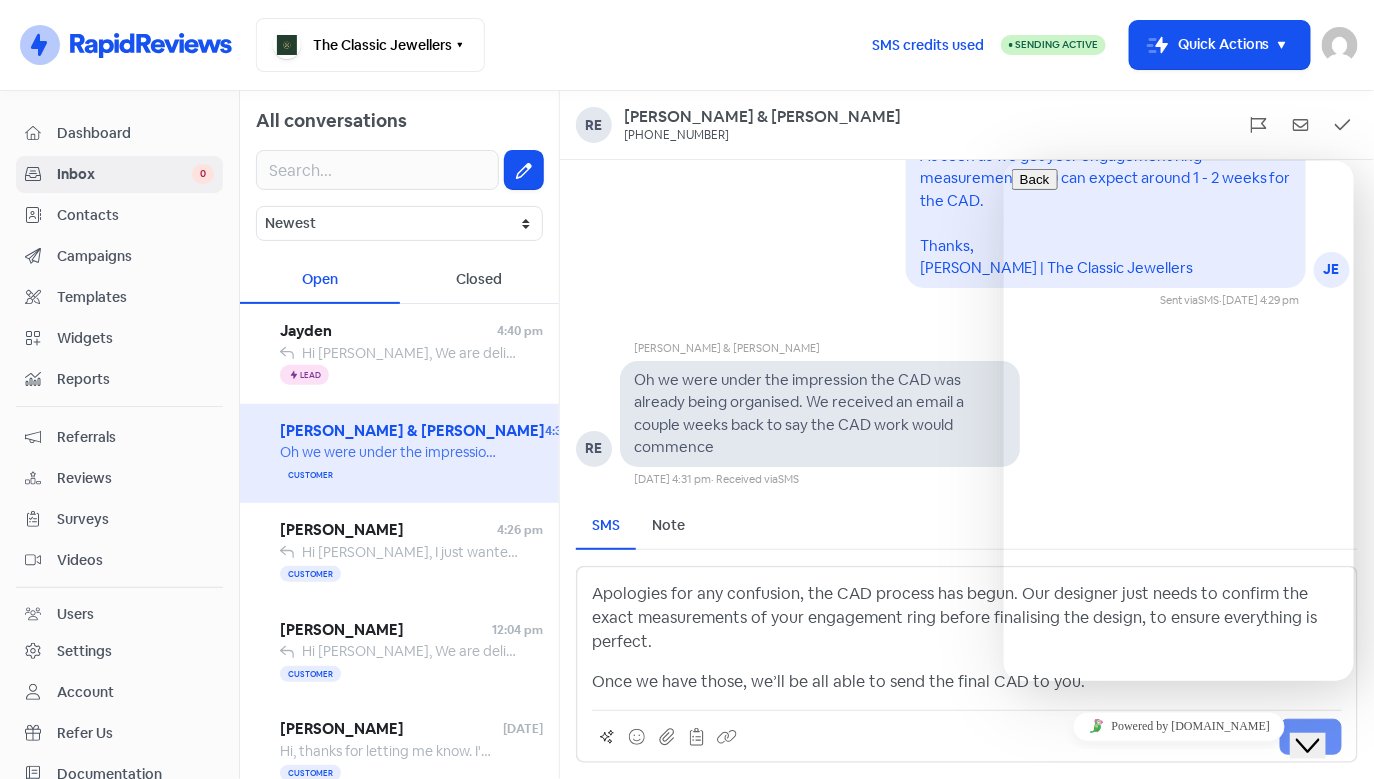 click on "Close Chat This icon closes the chat window." 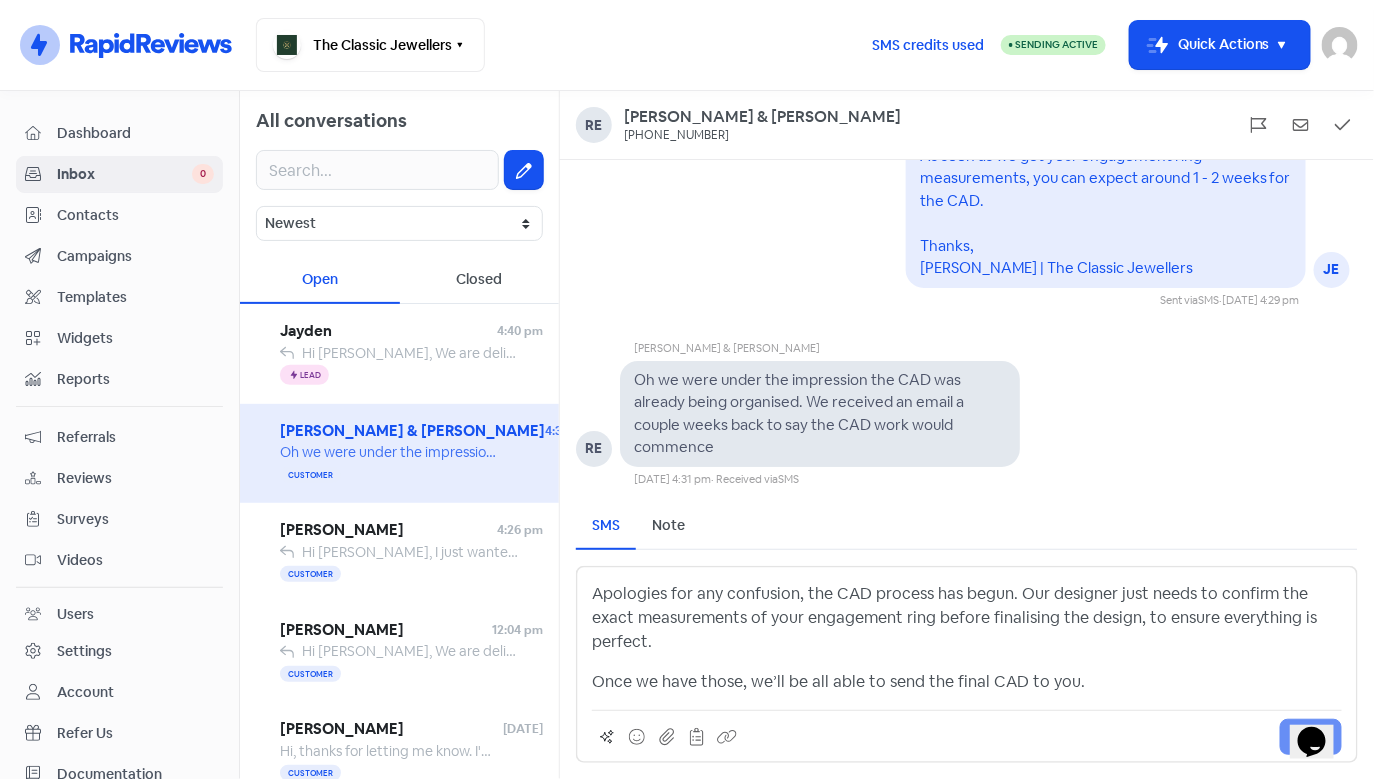 drag, startPoint x: 1316, startPoint y: 730, endPoint x: 1303, endPoint y: 597, distance: 133.63383 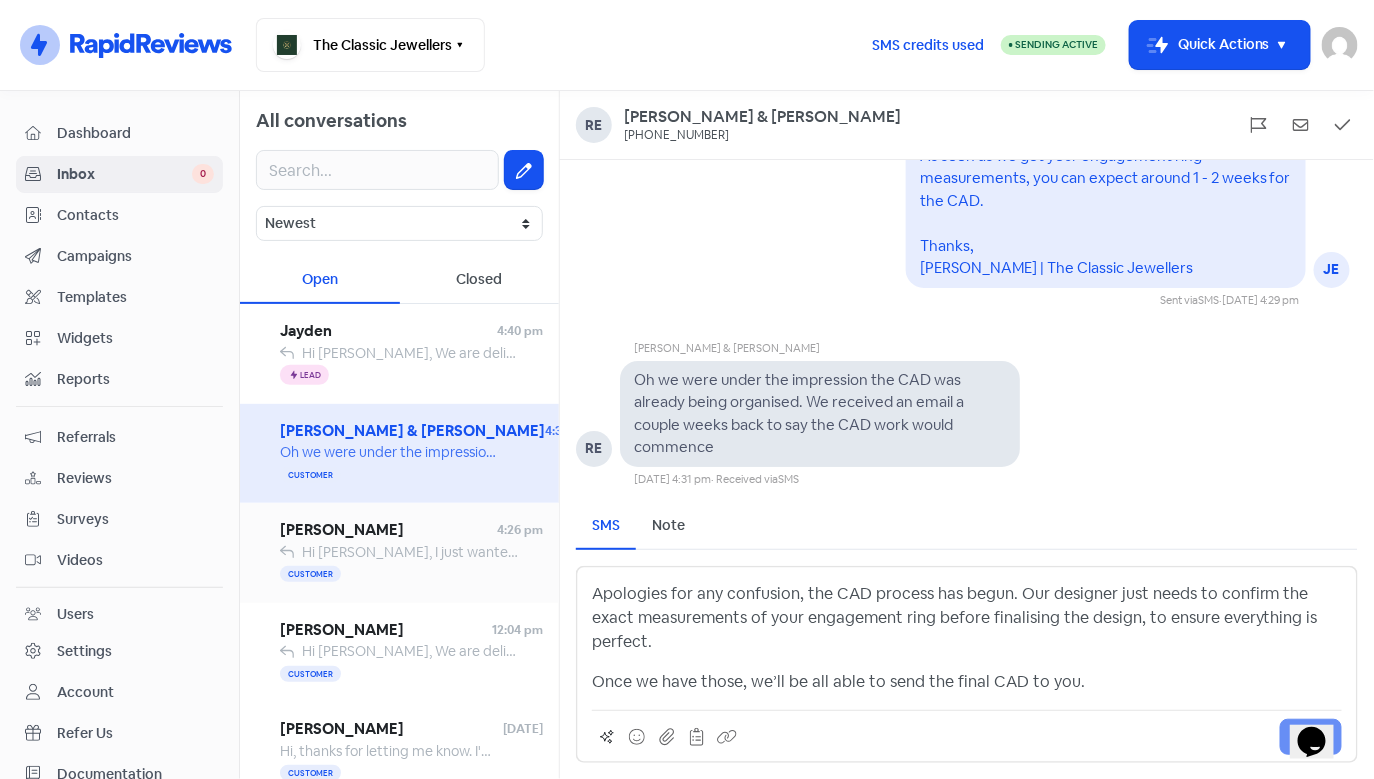 drag, startPoint x: 1107, startPoint y: 683, endPoint x: 478, endPoint y: 588, distance: 636.1336 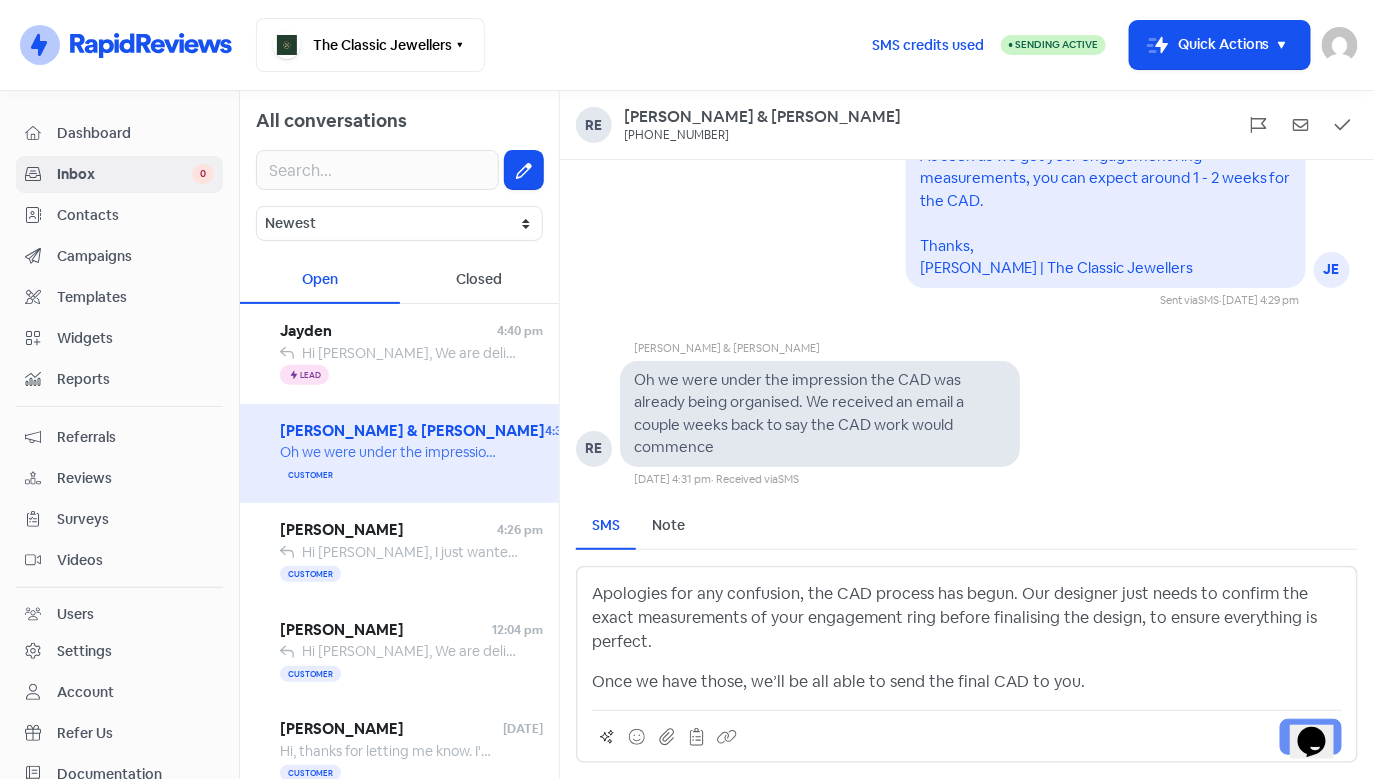 drag, startPoint x: 1314, startPoint y: 736, endPoint x: 1256, endPoint y: 424, distance: 317.34525 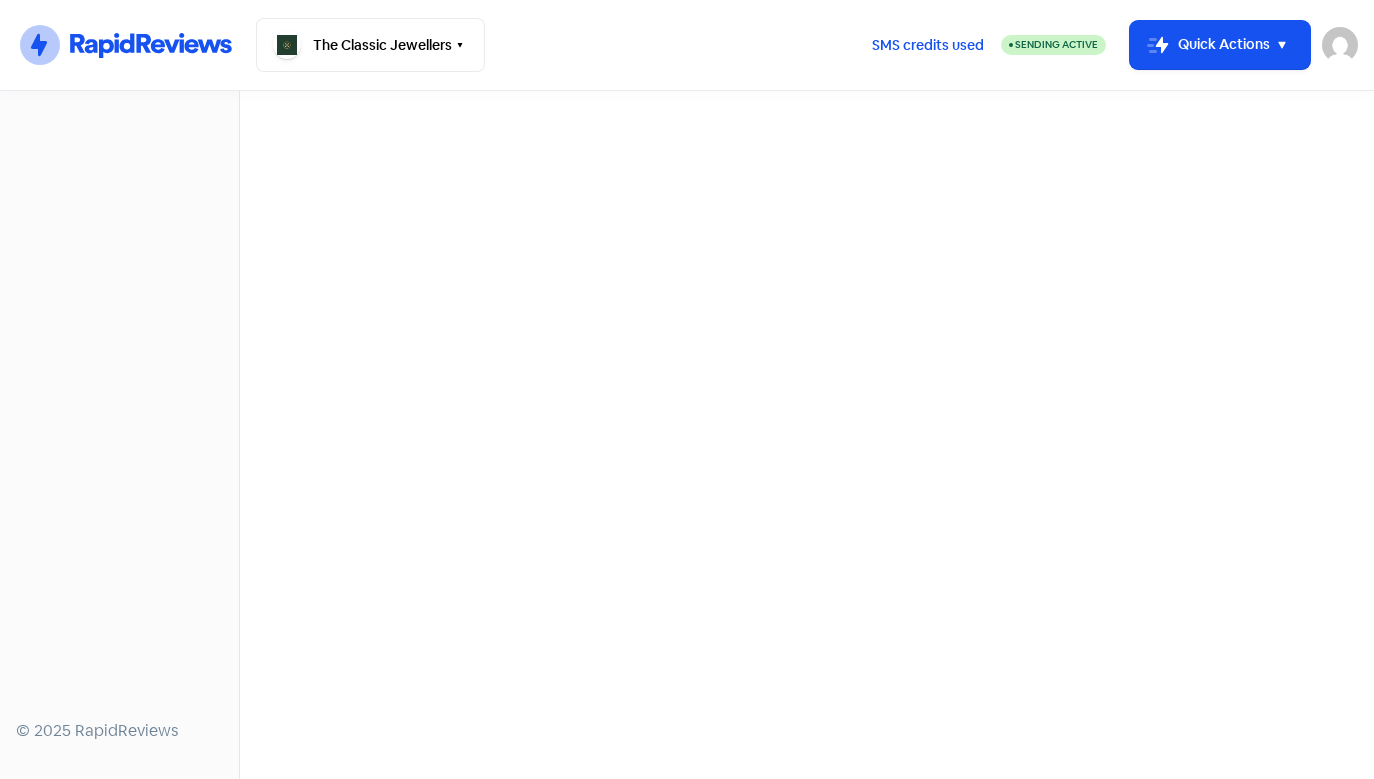 scroll, scrollTop: 0, scrollLeft: 0, axis: both 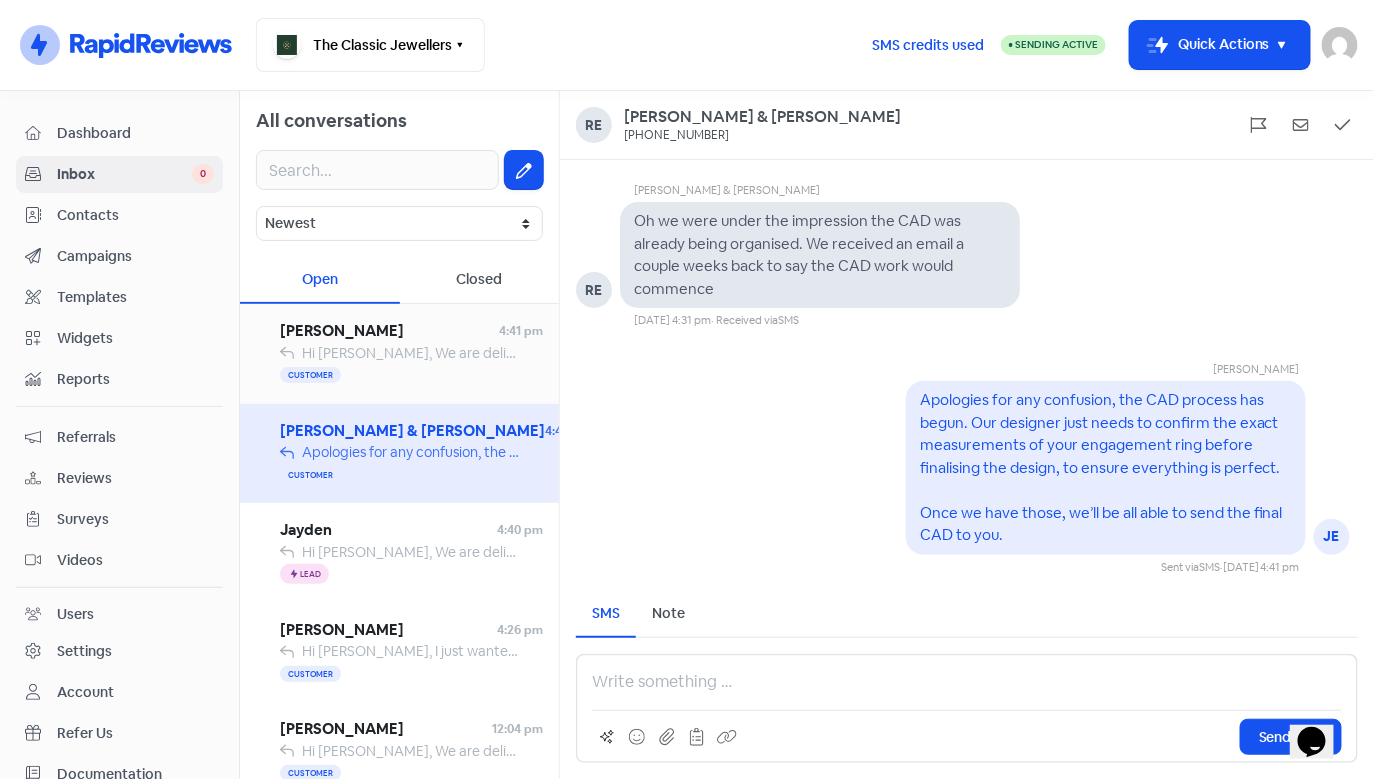 click on "Customer" at bounding box center (411, 376) 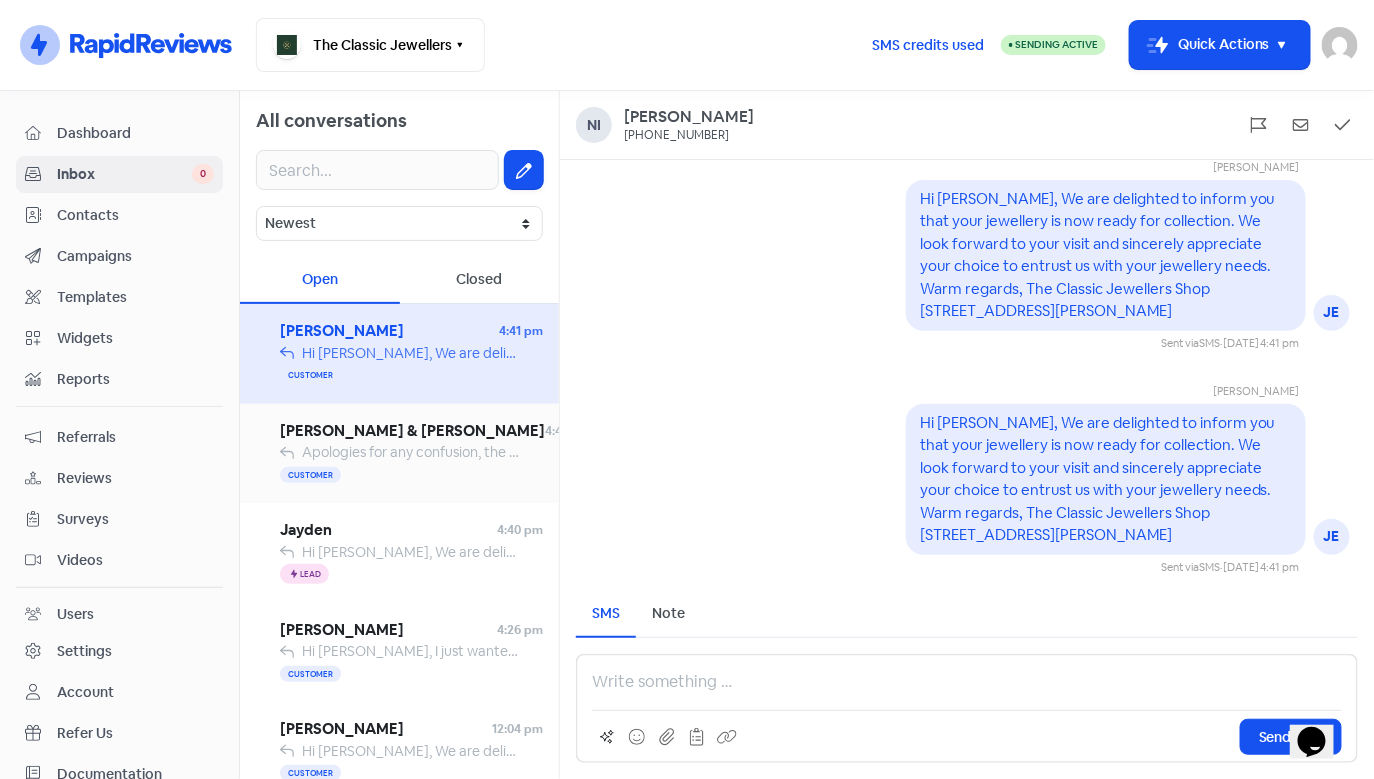click on "Apologies for any confusion, the CAD process has begun. Our designer just needs to confirm the exact measurements of your engagement ring before finalising the design, to ensure everything is perfect.
Once we have those, we’ll be all able to send the final CAD to you." at bounding box center [1160, 452] 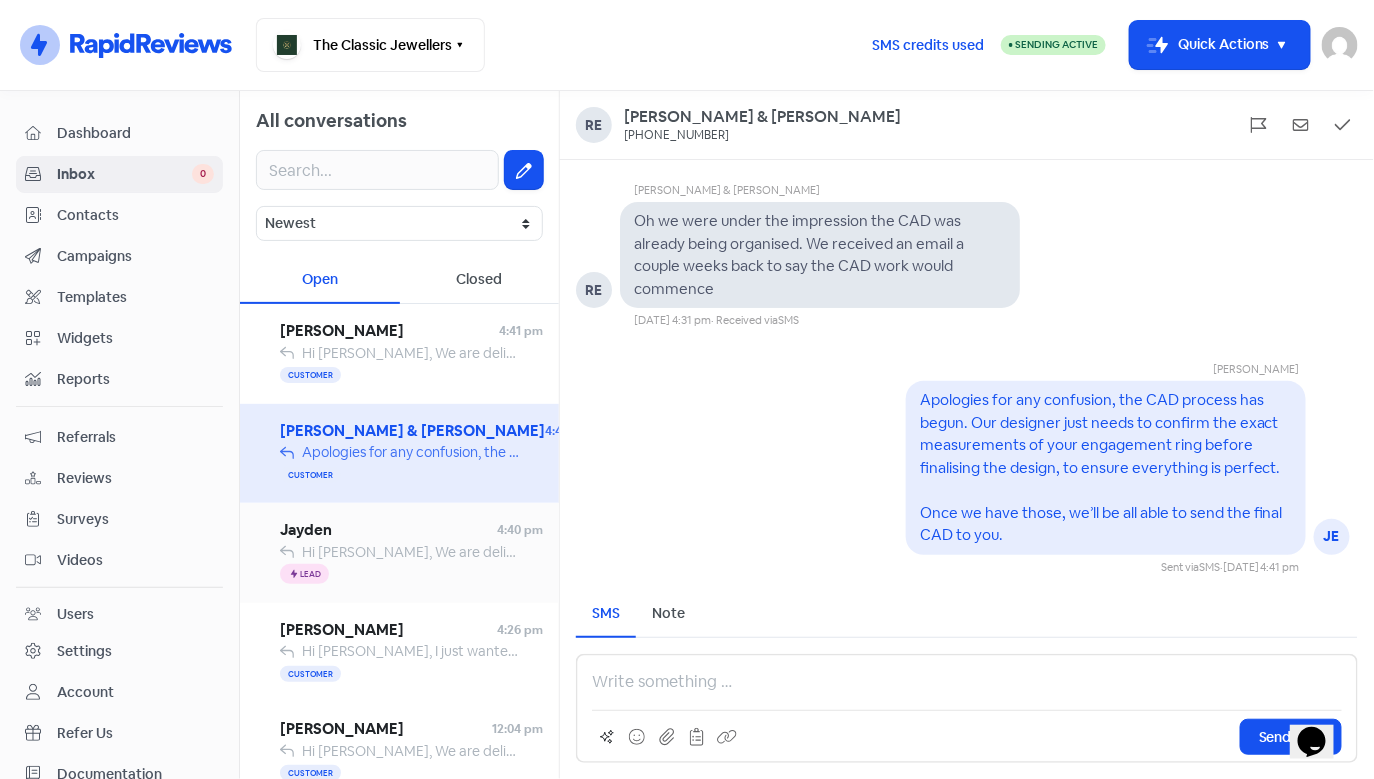 click on "Icon For Thunder Lead" at bounding box center [411, 575] 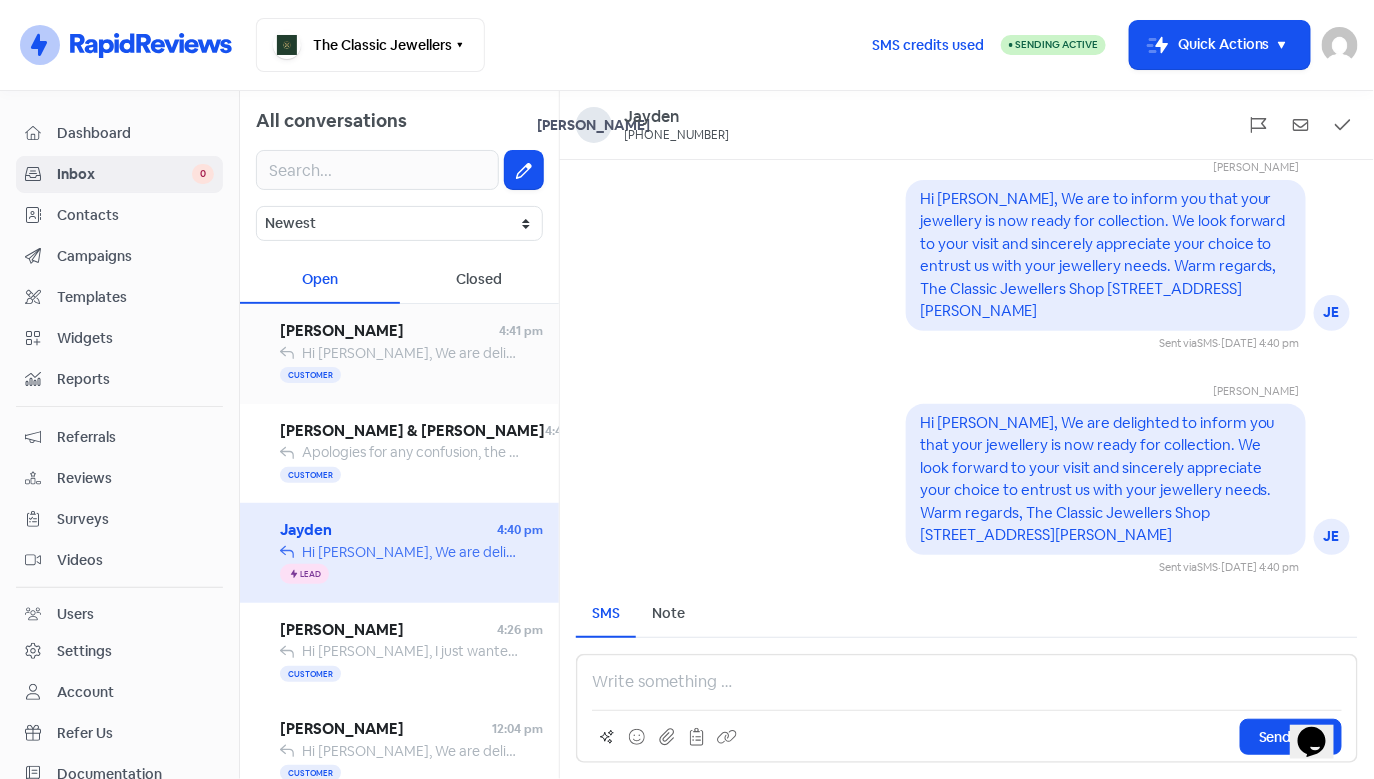 click on "Customer" at bounding box center [411, 376] 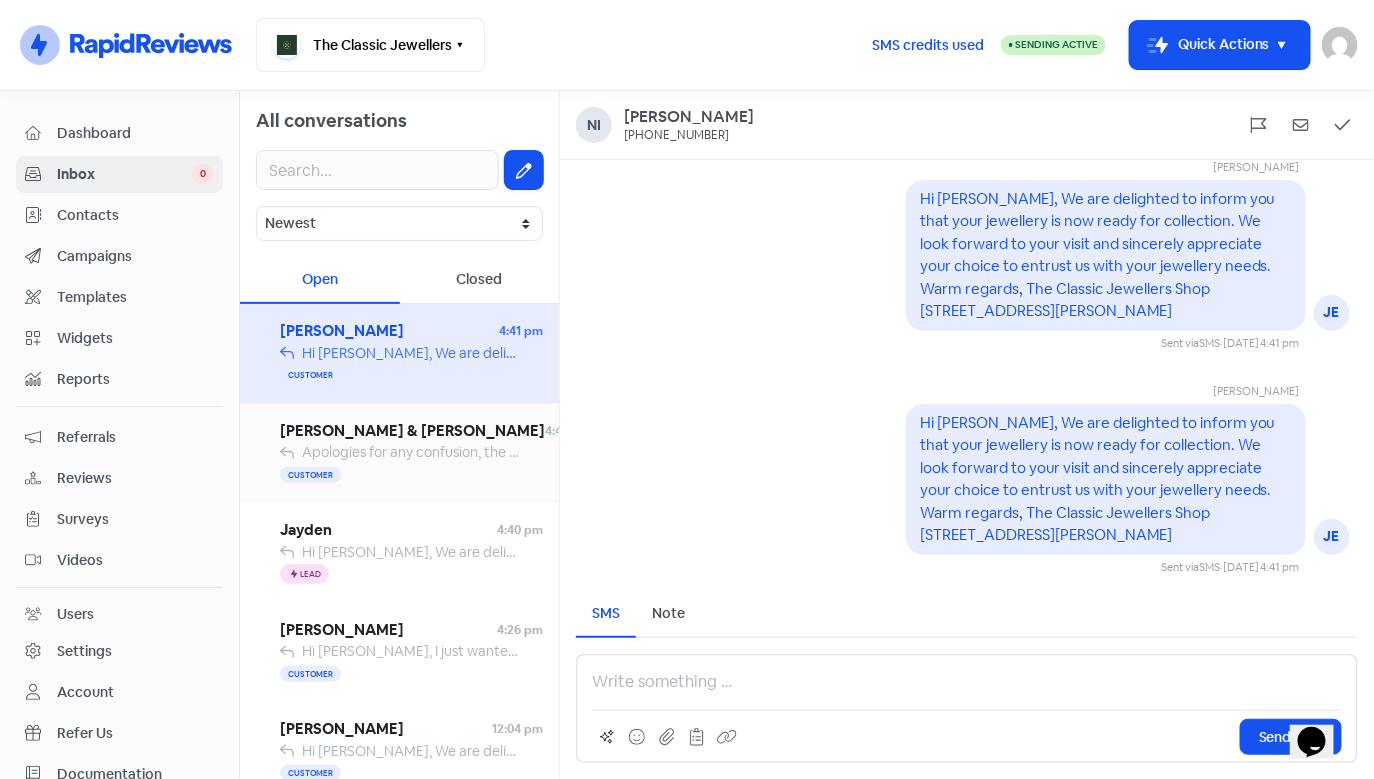click on "Customer" at bounding box center (423, 475) 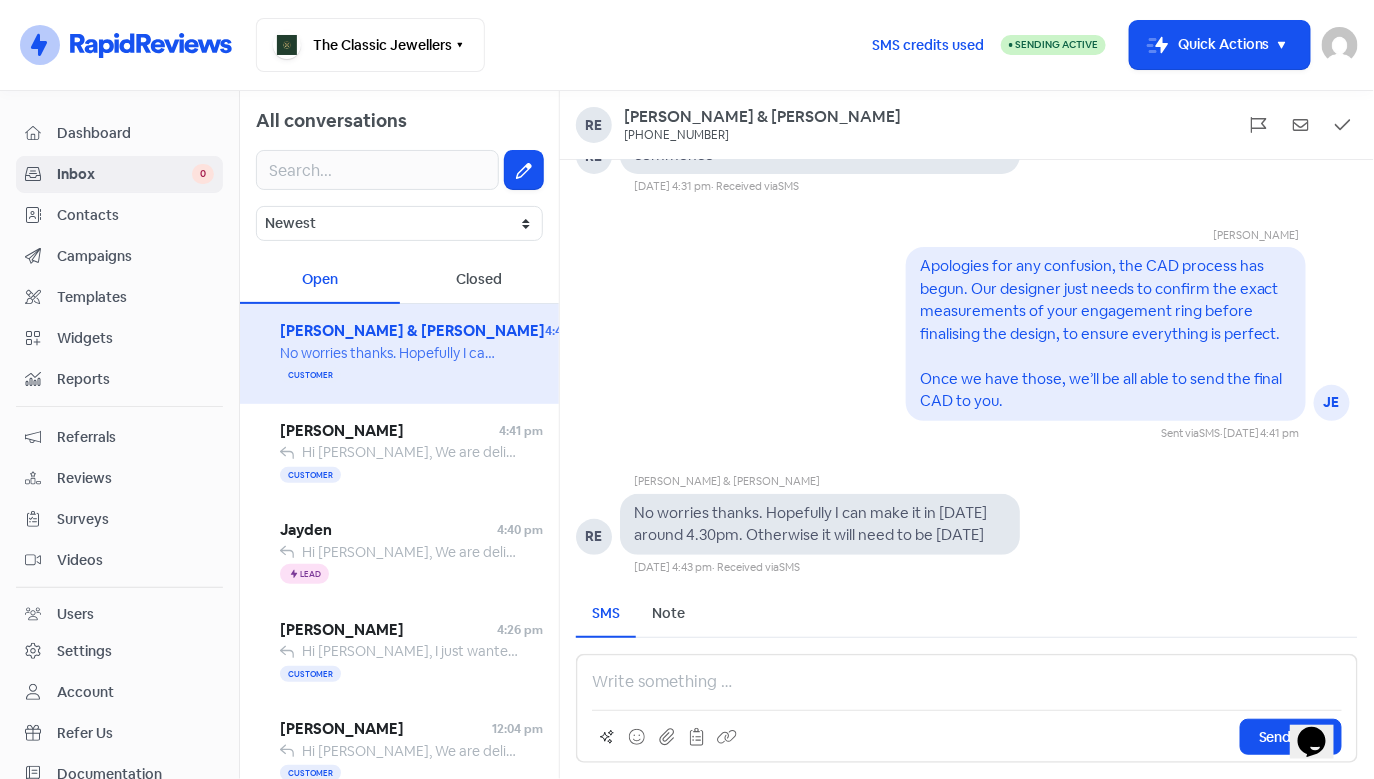 click at bounding box center [967, 682] 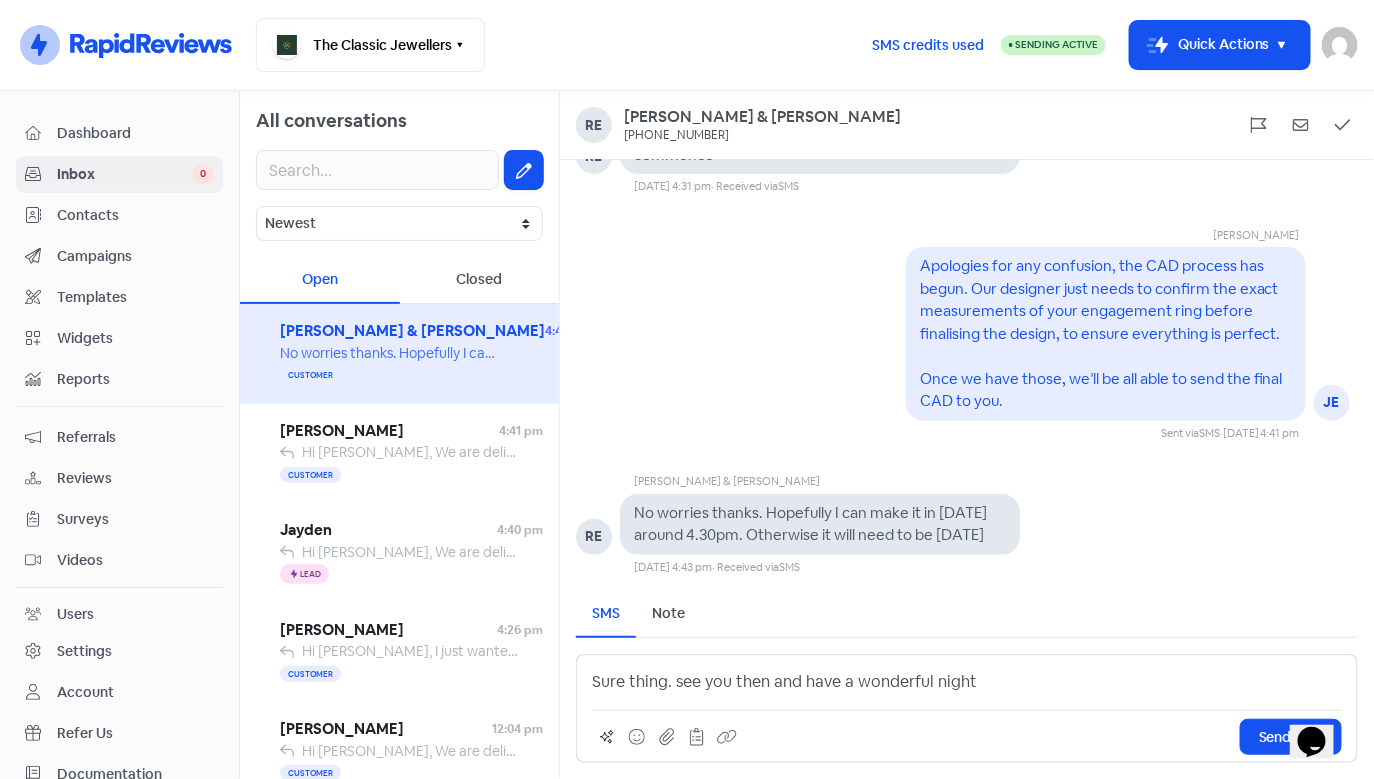 drag, startPoint x: 945, startPoint y: 691, endPoint x: 774, endPoint y: 687, distance: 171.04678 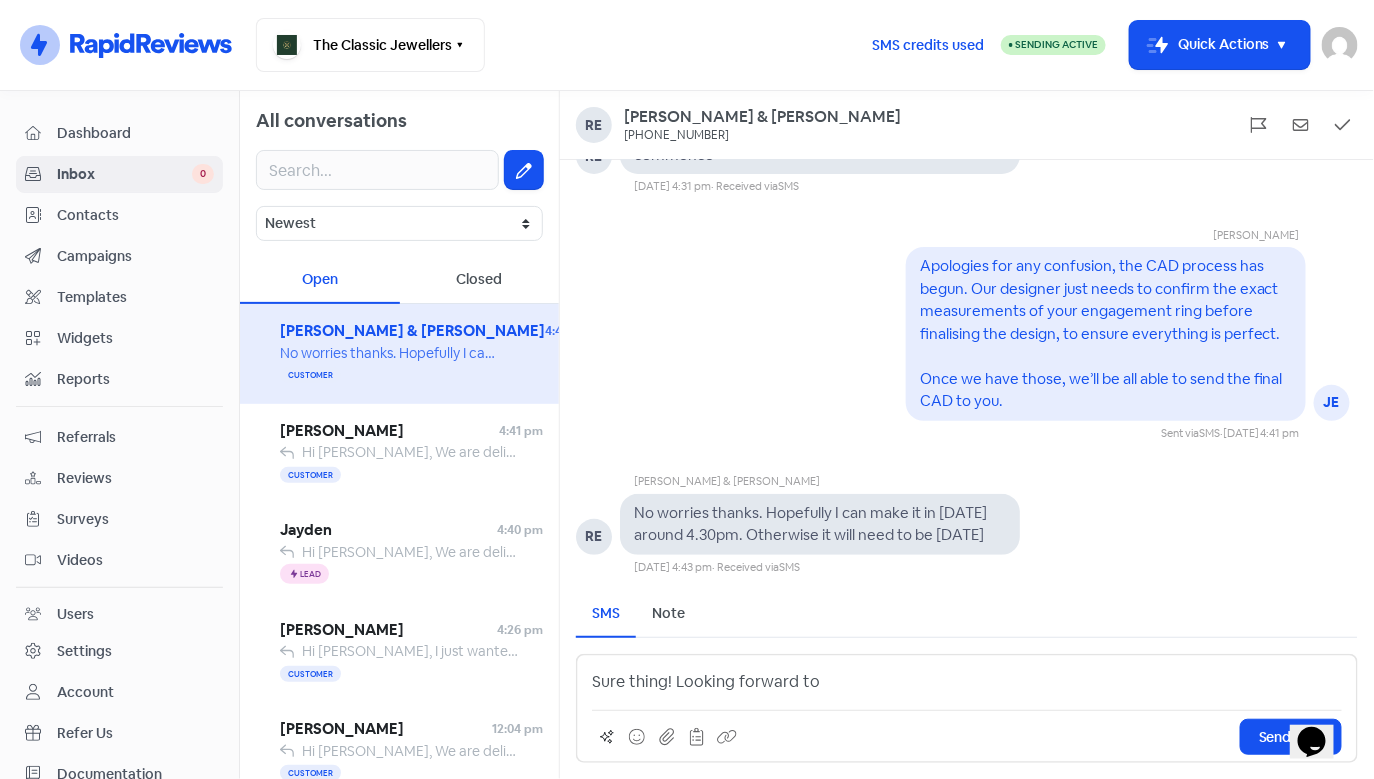 drag, startPoint x: 718, startPoint y: 538, endPoint x: 636, endPoint y: 484, distance: 98.1835 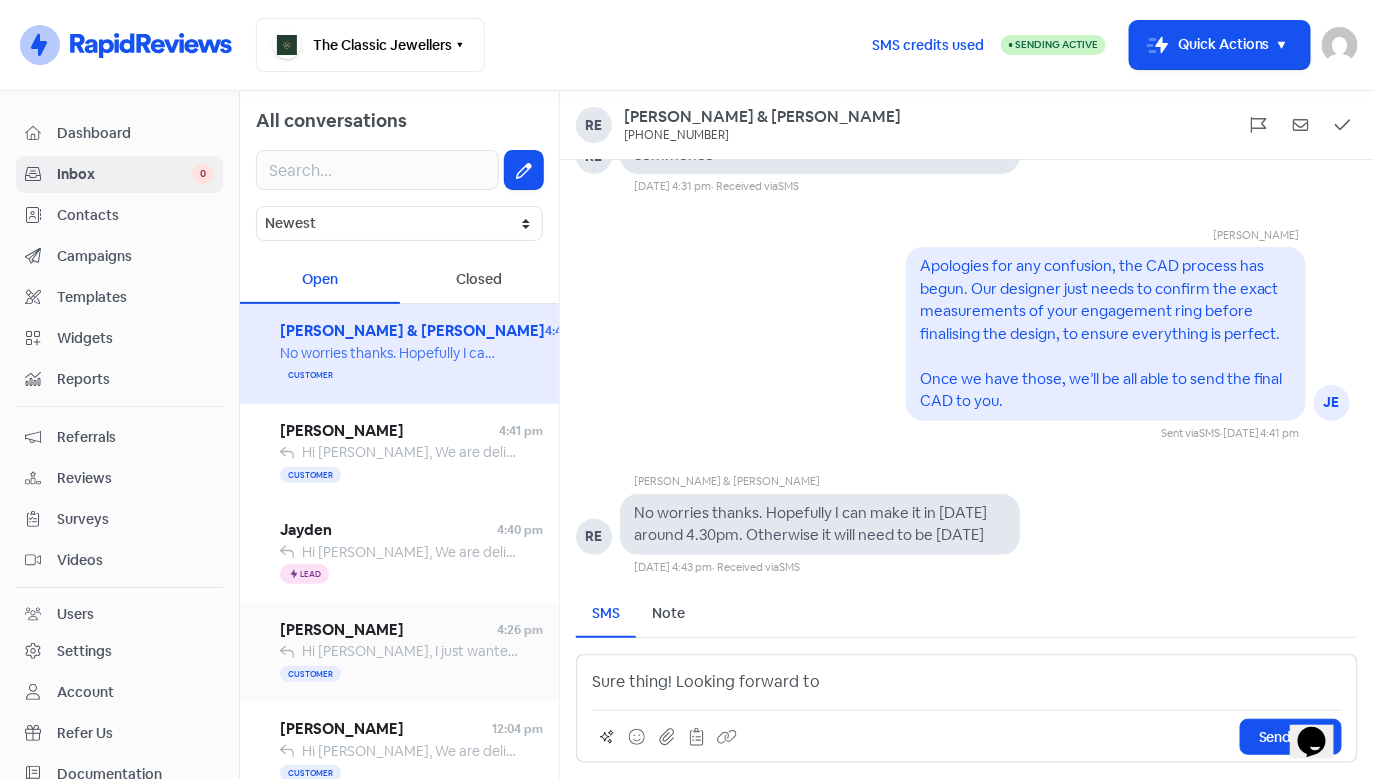 drag, startPoint x: 755, startPoint y: 683, endPoint x: 448, endPoint y: 695, distance: 307.23444 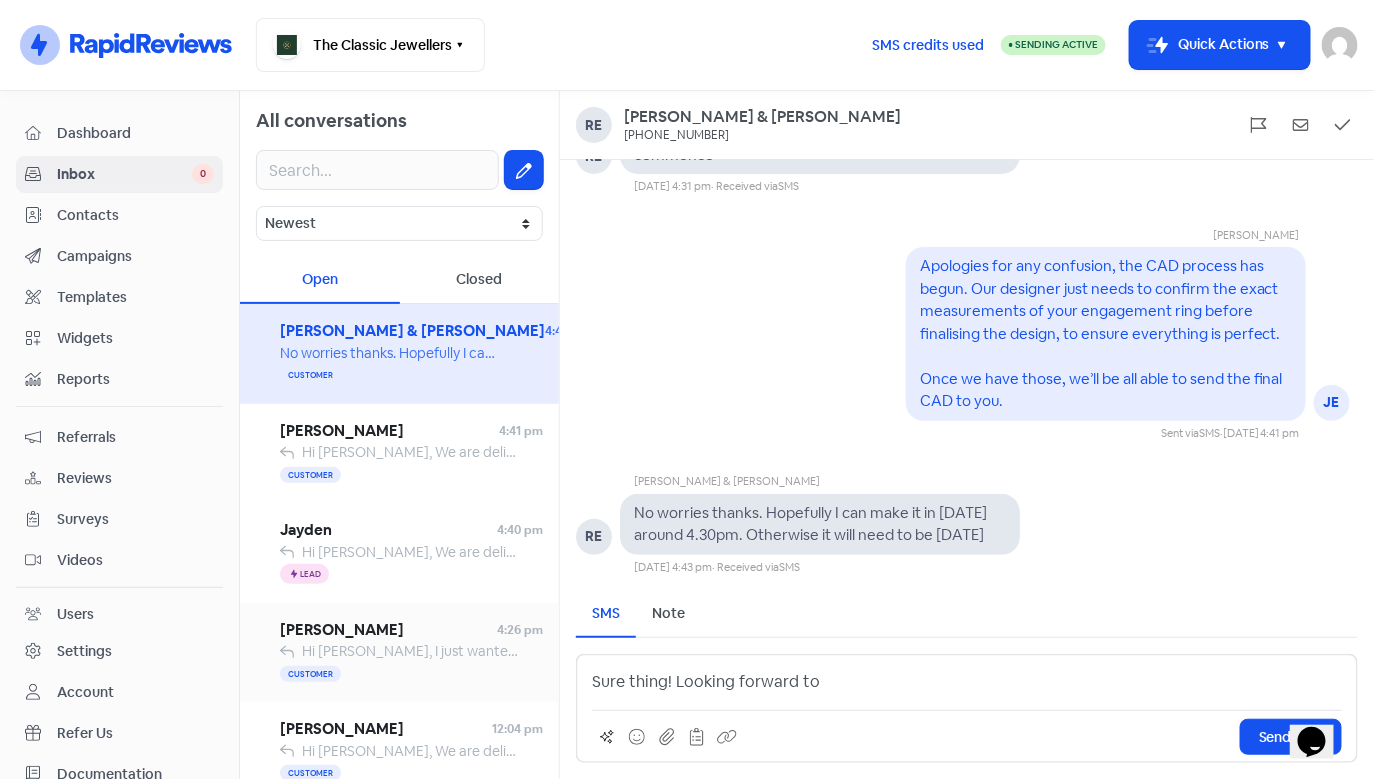click on "All conversations Newest Unread Read Flagged Unflagged  Open   Closed  [PERSON_NAME] & [PERSON_NAME]  4:43 pm No worries thanks. Hopefully I can make it in [DATE] around 4.30pm. Otherwise it will need to be [DATE]  Customer  Nick  4:41 pm Hi [PERSON_NAME], We are delighted to inform you that your jewellery is now ready for collection. We look forward to your visit and sincerely appreciate your choice to entrust us with your jewellery needs. Warm regards, The Classic Jewellers Shop [STREET_ADDRESS][PERSON_NAME]  Customer  Jayden  4:40 pm Hi [PERSON_NAME], We are delighted to inform you that your jewellery is now ready for collection. We look forward to your visit and sincerely appreciate your choice to entrust us with your jewellery needs. Warm regards, The Classic Jewellers Shop [STREET_ADDRESS][PERSON_NAME] Icon For Thunder Lead [PERSON_NAME] 4:26 pm  Customer  [PERSON_NAME] 12:04 pm  Customer  [PERSON_NAME] [DATE] Hi, thanks for letting me know. I'm excited! I will pick it up [DATE][DATE] 12pm. Thank you. Agata Ok" at bounding box center (807, 435) 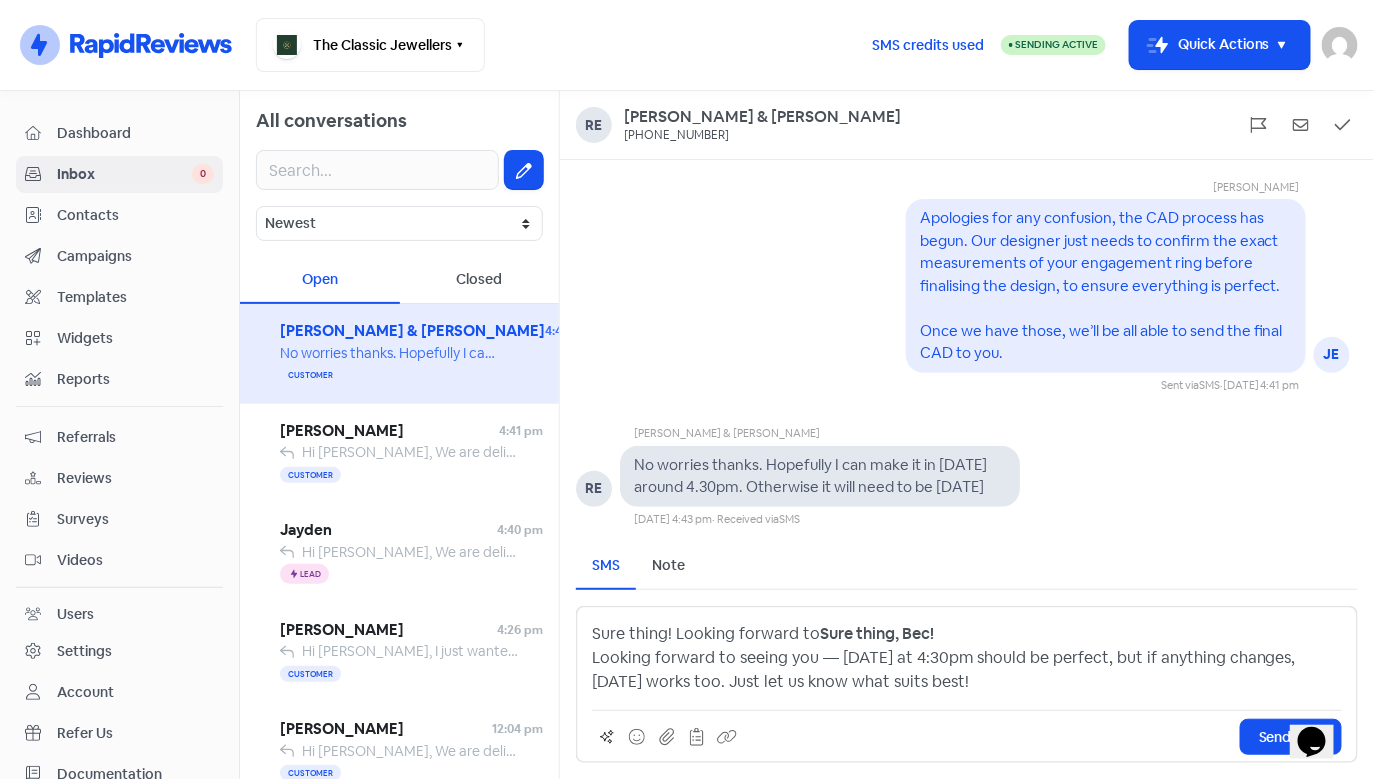 drag, startPoint x: 815, startPoint y: 635, endPoint x: 624, endPoint y: 631, distance: 191.04189 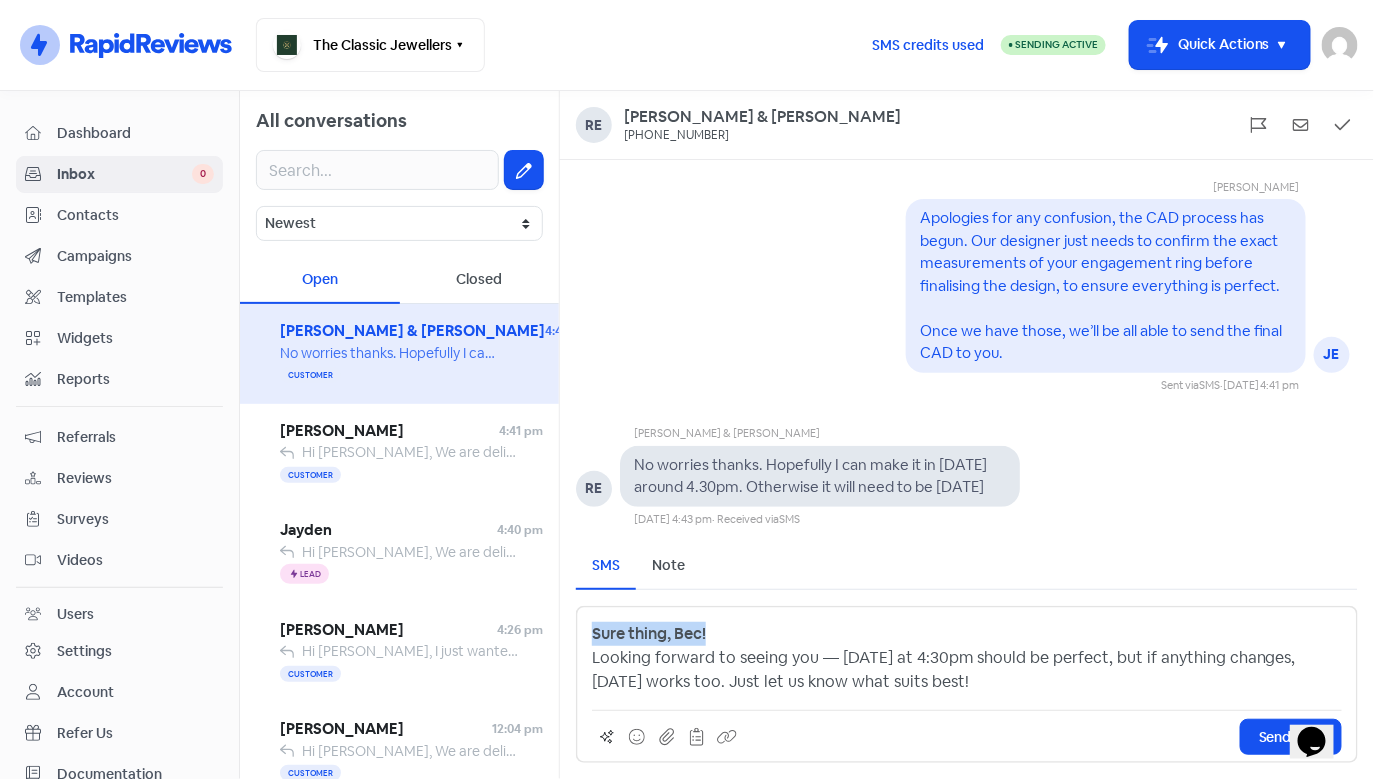 drag, startPoint x: 723, startPoint y: 641, endPoint x: 579, endPoint y: 641, distance: 144 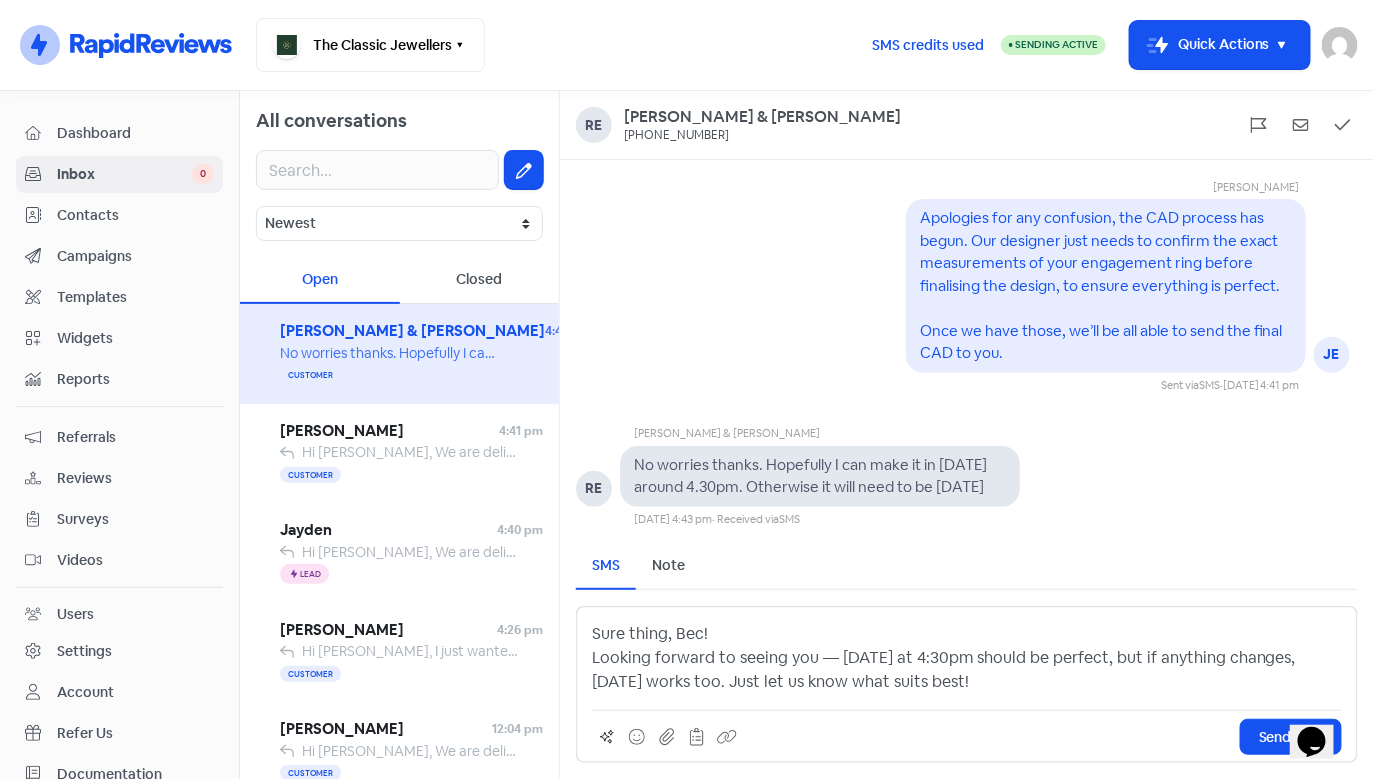click on "Sure thing, Bec! Looking forward to seeing you — [DATE] at 4:30pm should be perfect, but if anything changes, [DATE] works too. Just let us know what suits best!" at bounding box center [967, 658] 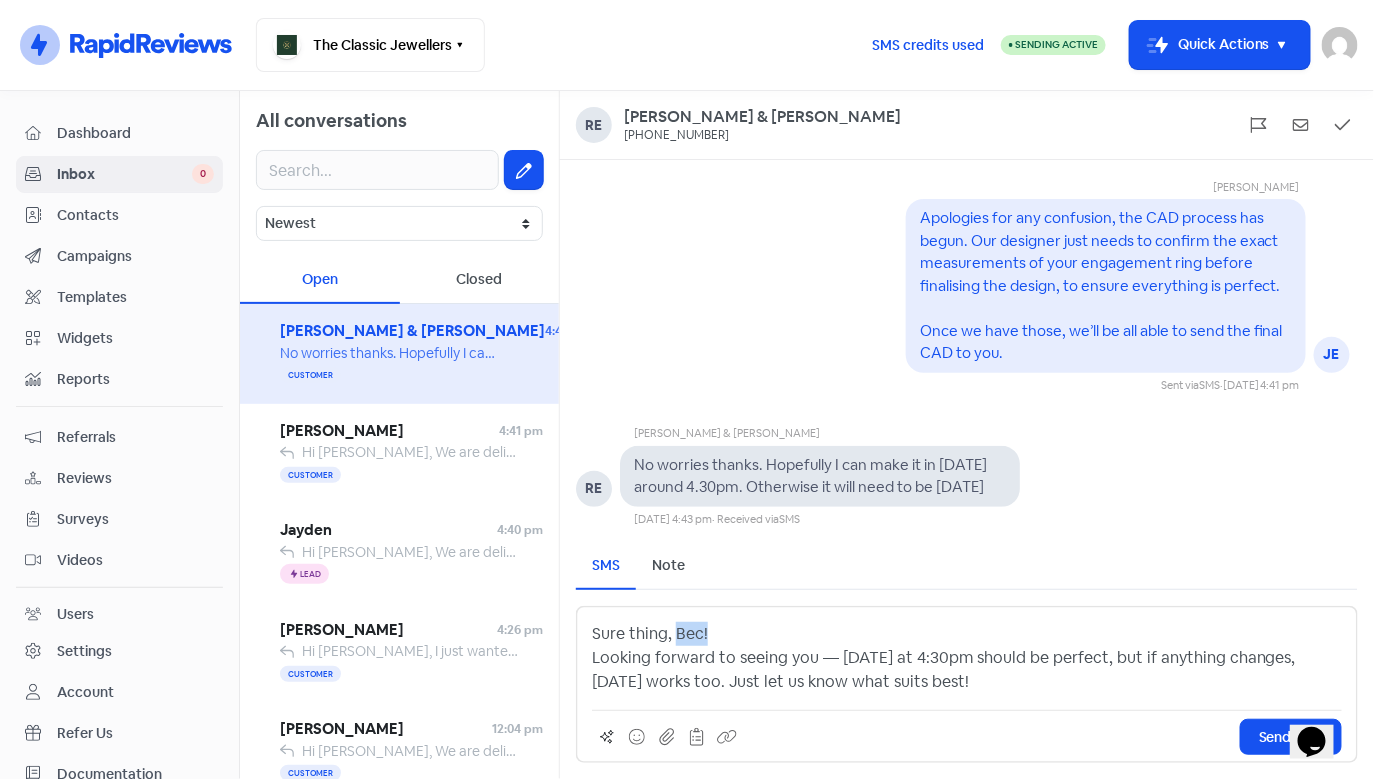 drag, startPoint x: 709, startPoint y: 636, endPoint x: 675, endPoint y: 637, distance: 34.0147 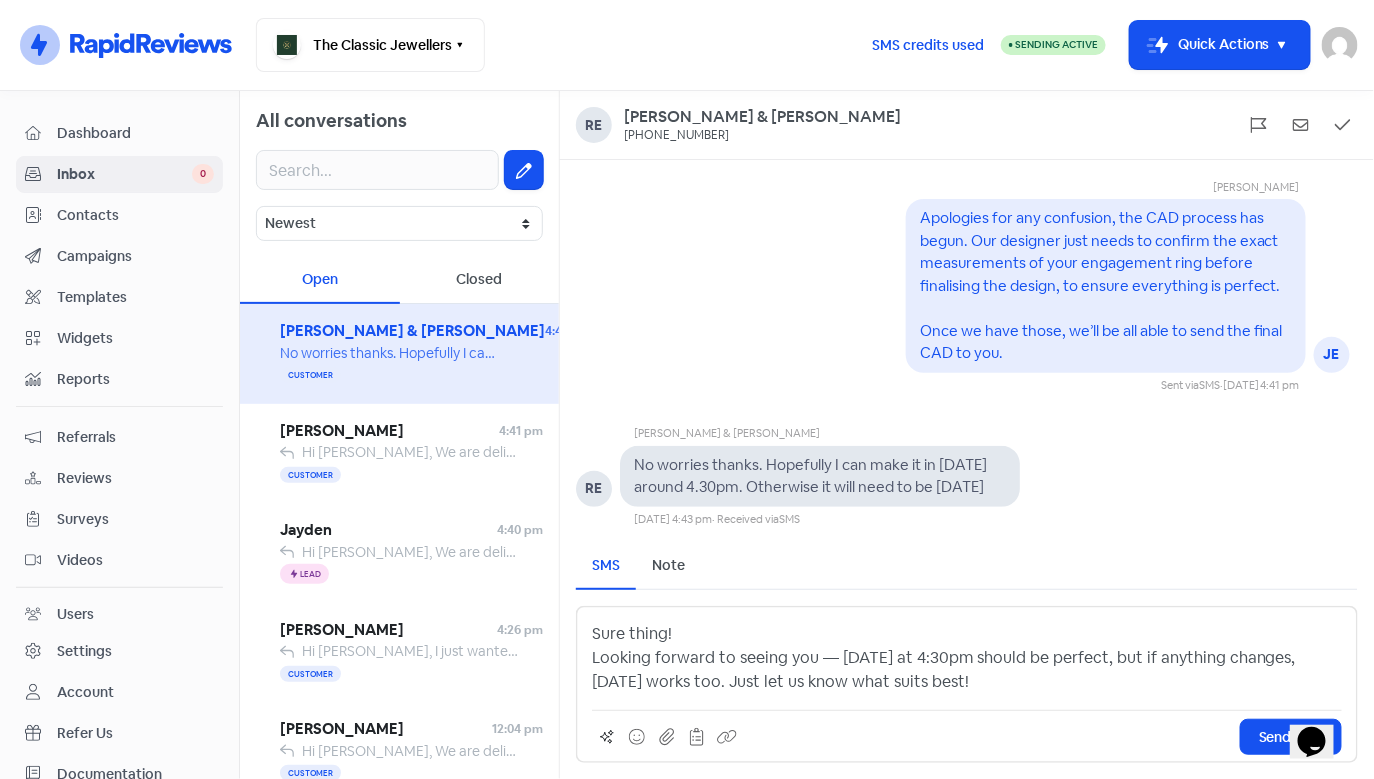 click on "Sure thing! Looking forward to seeing you — [DATE] at 4:30pm should be perfect, but if anything changes, [DATE] works too. Just let us know what suits best!" at bounding box center [967, 658] 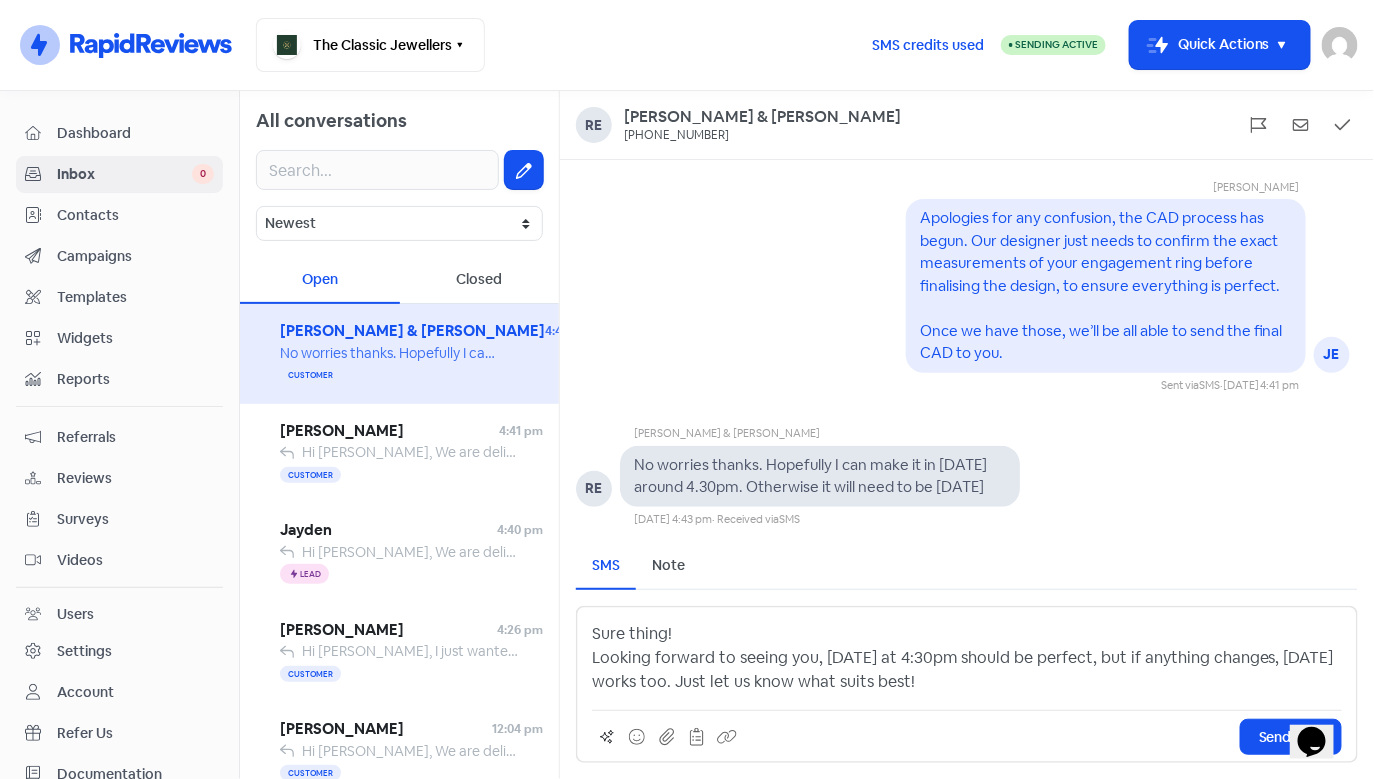 drag, startPoint x: 990, startPoint y: 682, endPoint x: 869, endPoint y: 682, distance: 121 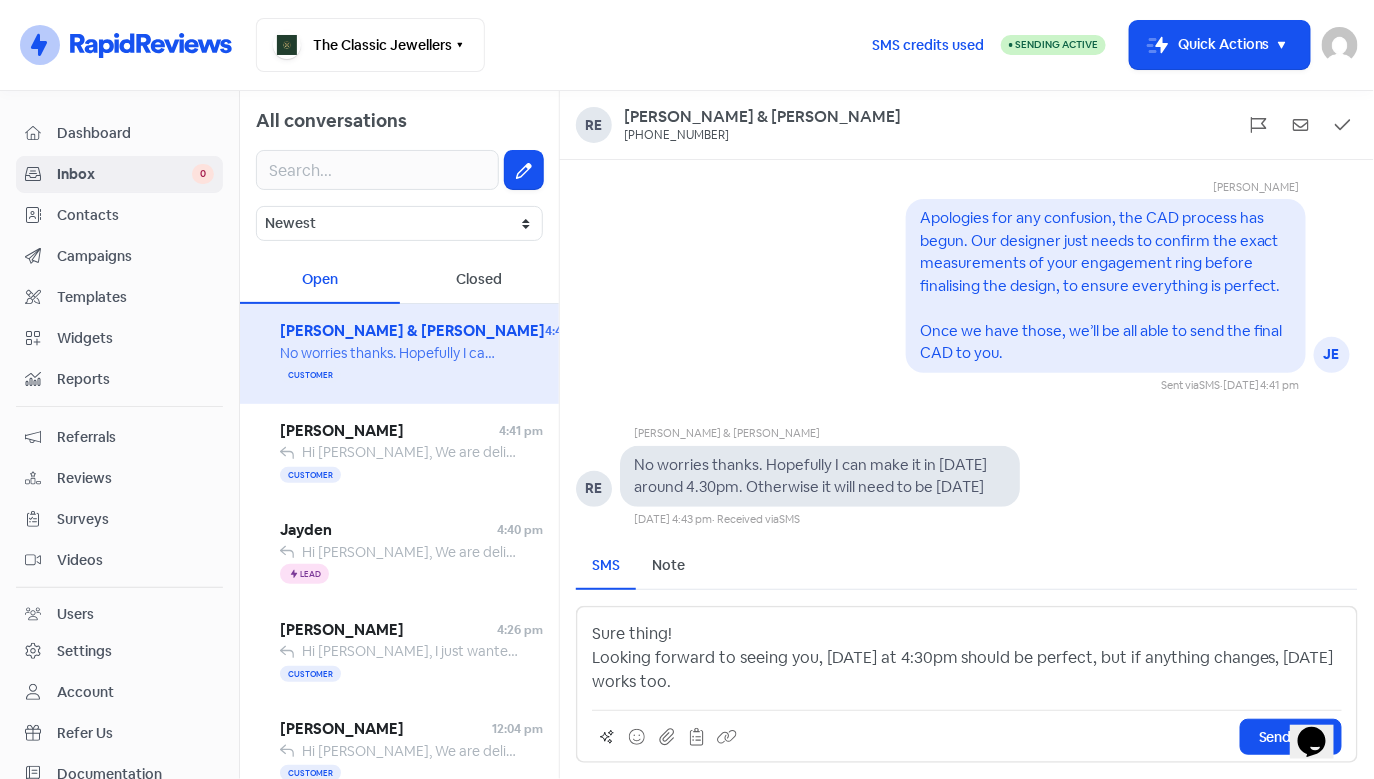 drag, startPoint x: 774, startPoint y: 695, endPoint x: 595, endPoint y: 670, distance: 180.73738 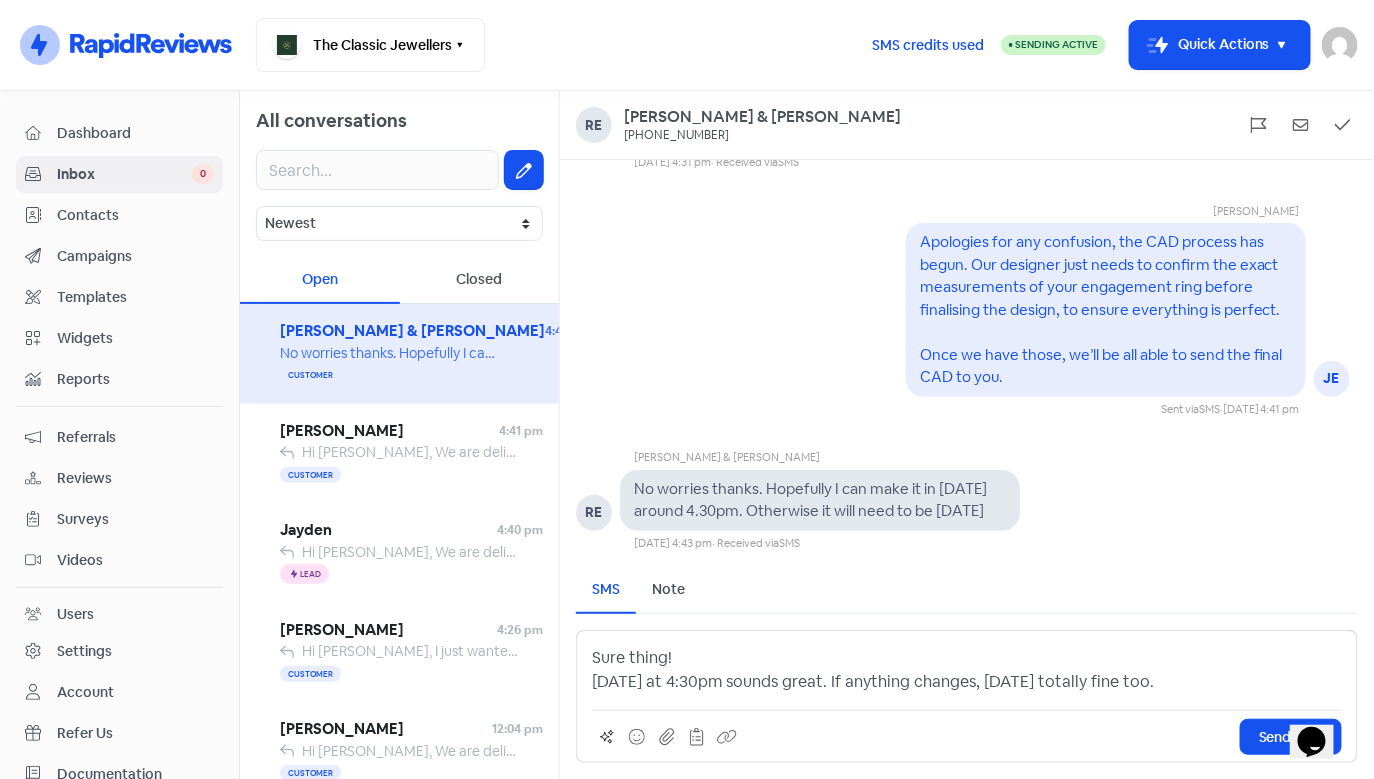 click on "Sure thing! [DATE] at 4:30pm sounds great. If anything changes, [DATE] totally fine too." at bounding box center (967, 670) 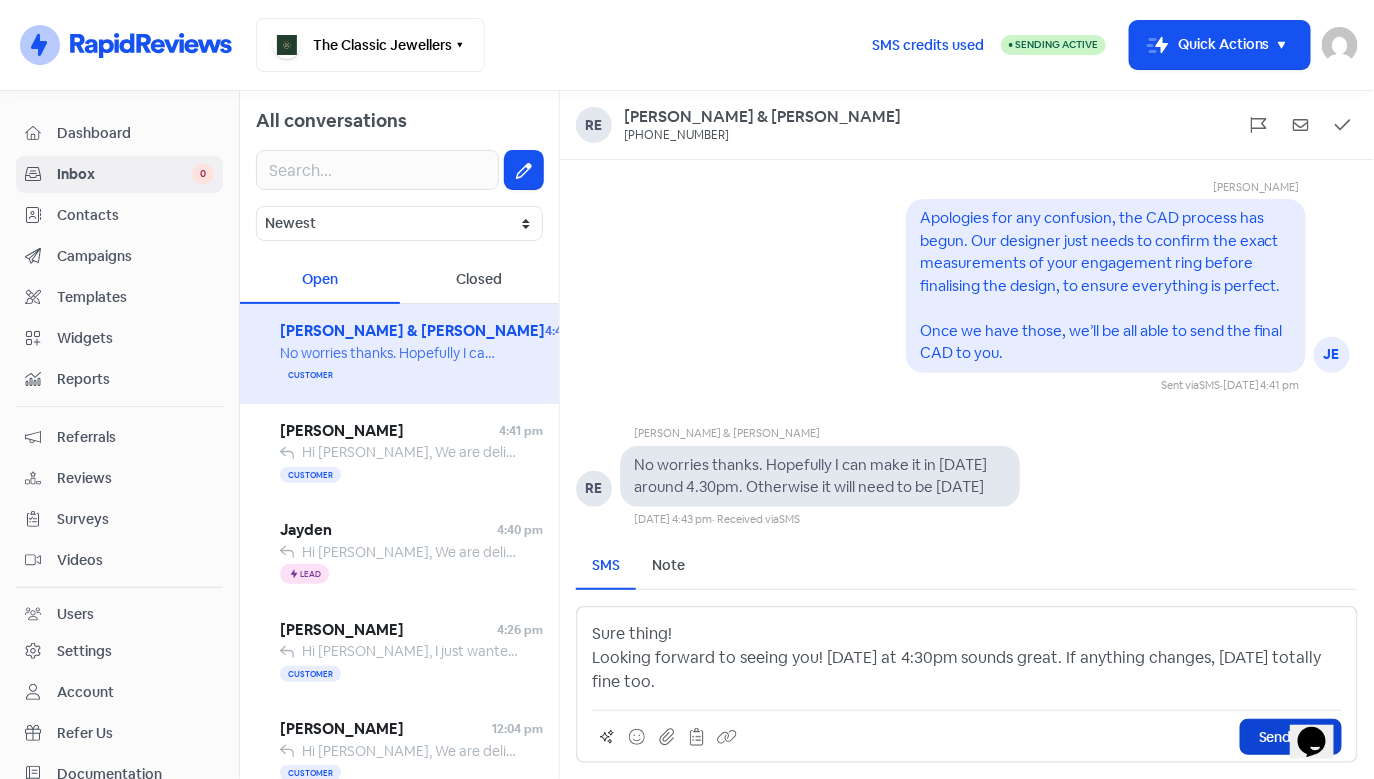 click on "Send SMS" at bounding box center [1291, 737] 